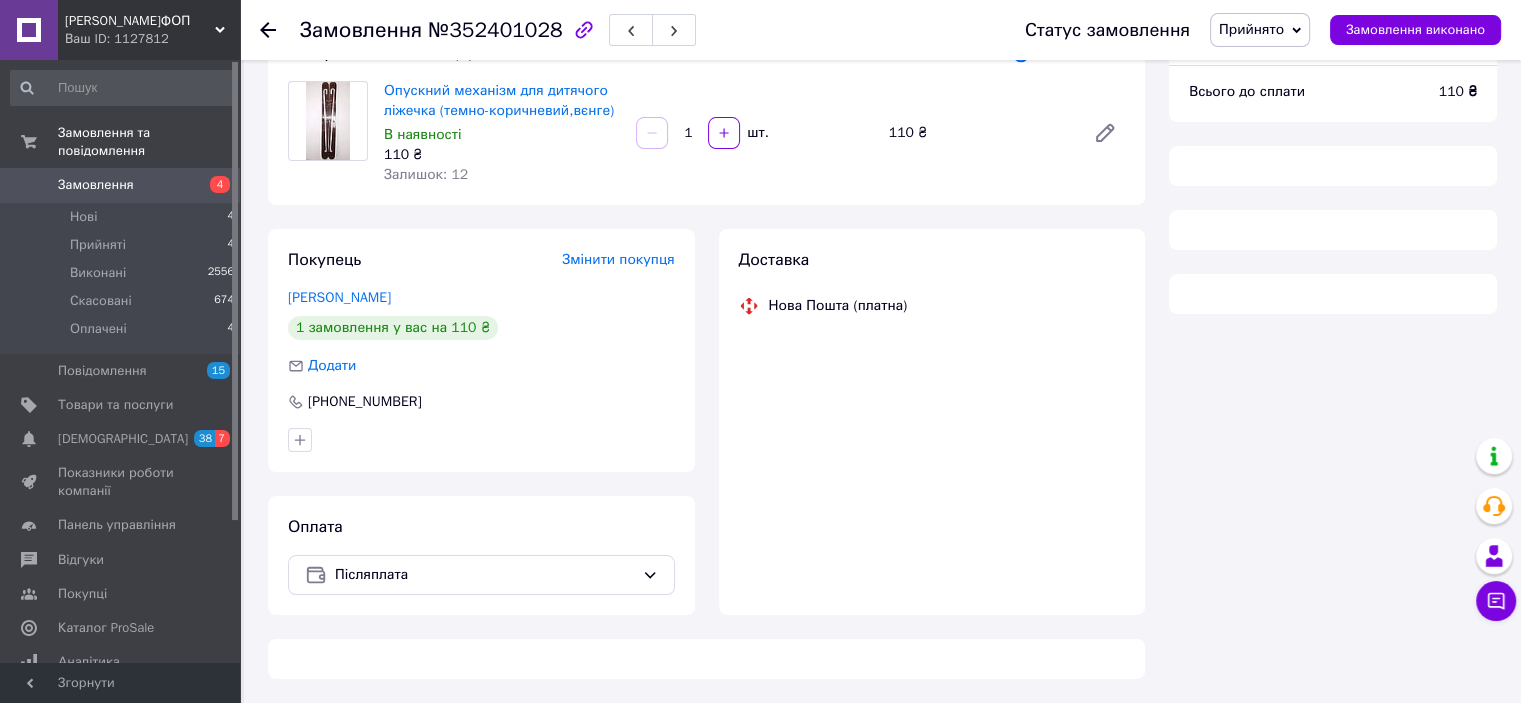 scroll, scrollTop: 150, scrollLeft: 0, axis: vertical 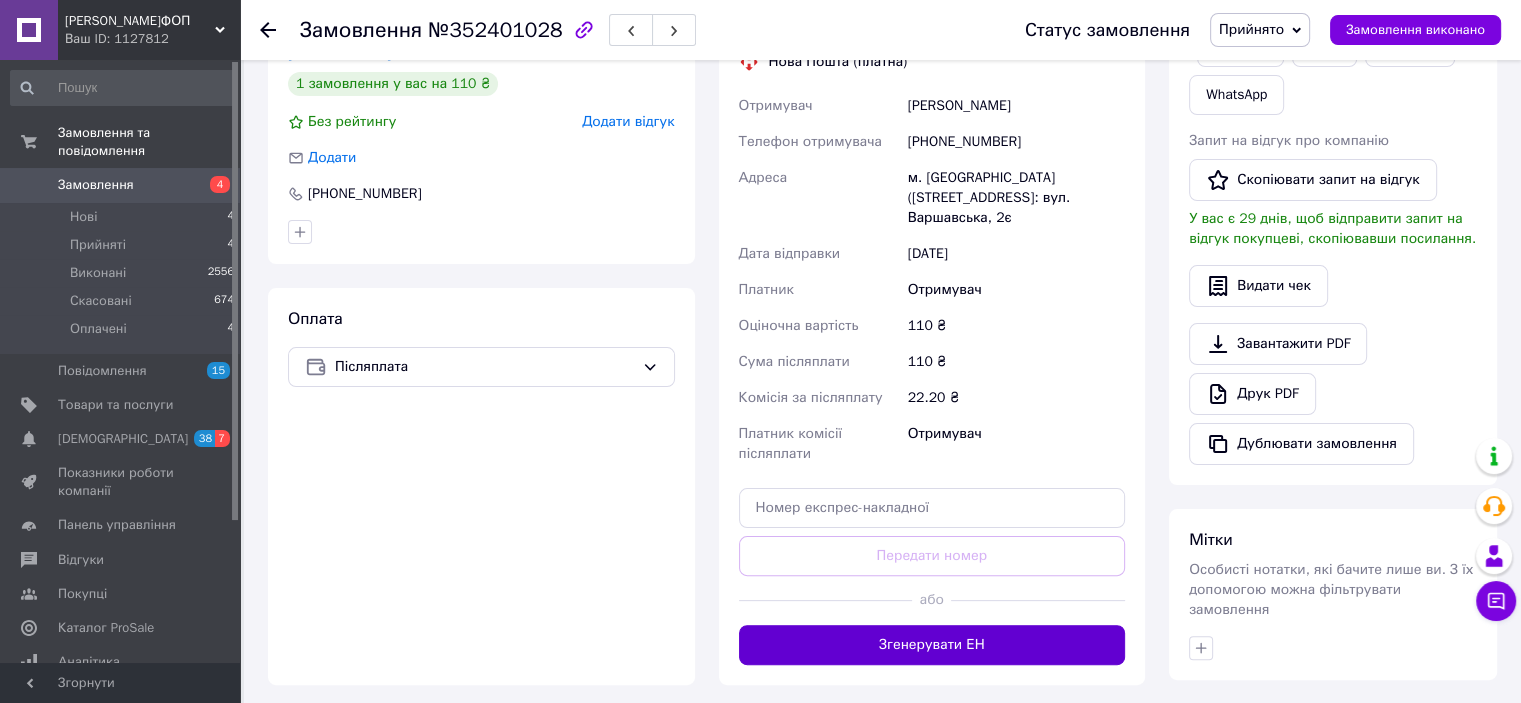 click on "Згенерувати ЕН" at bounding box center (932, 645) 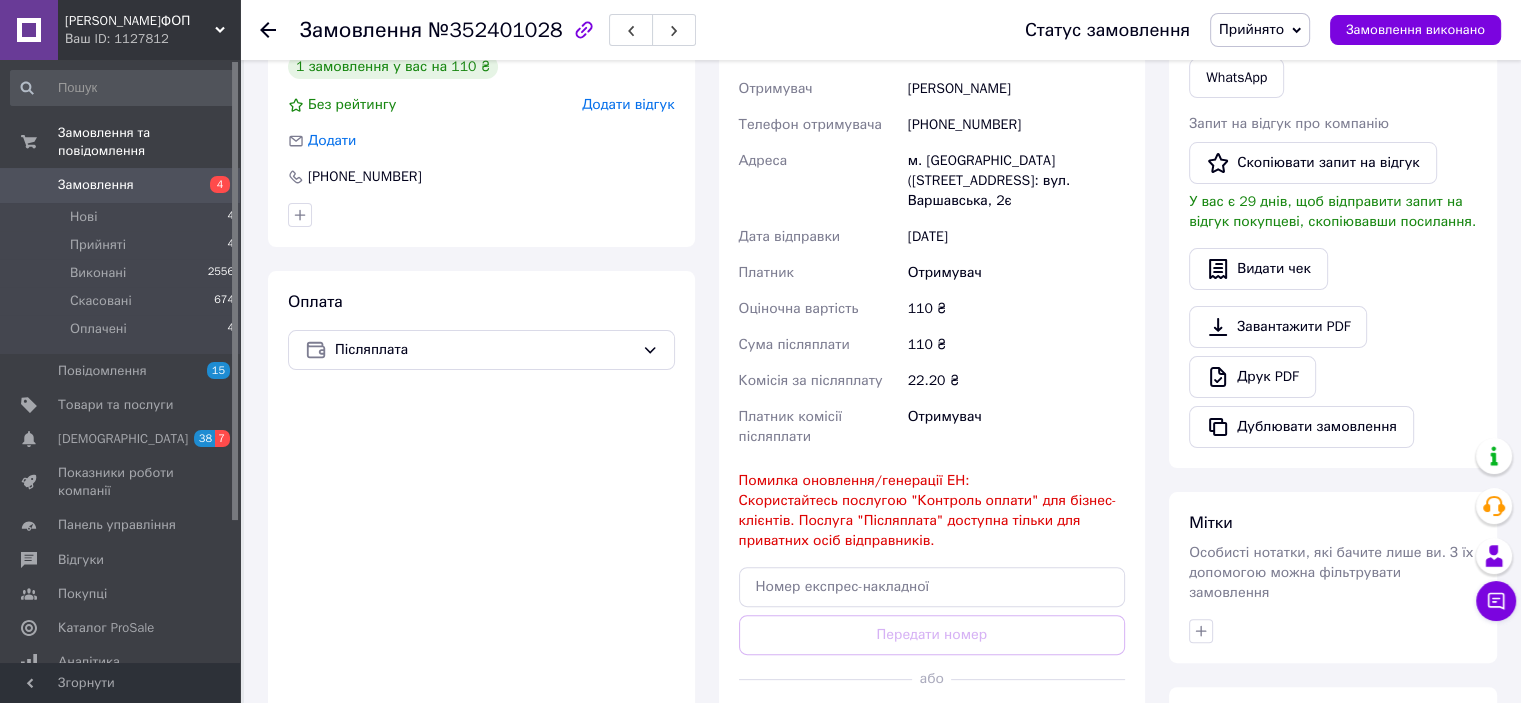 scroll, scrollTop: 490, scrollLeft: 0, axis: vertical 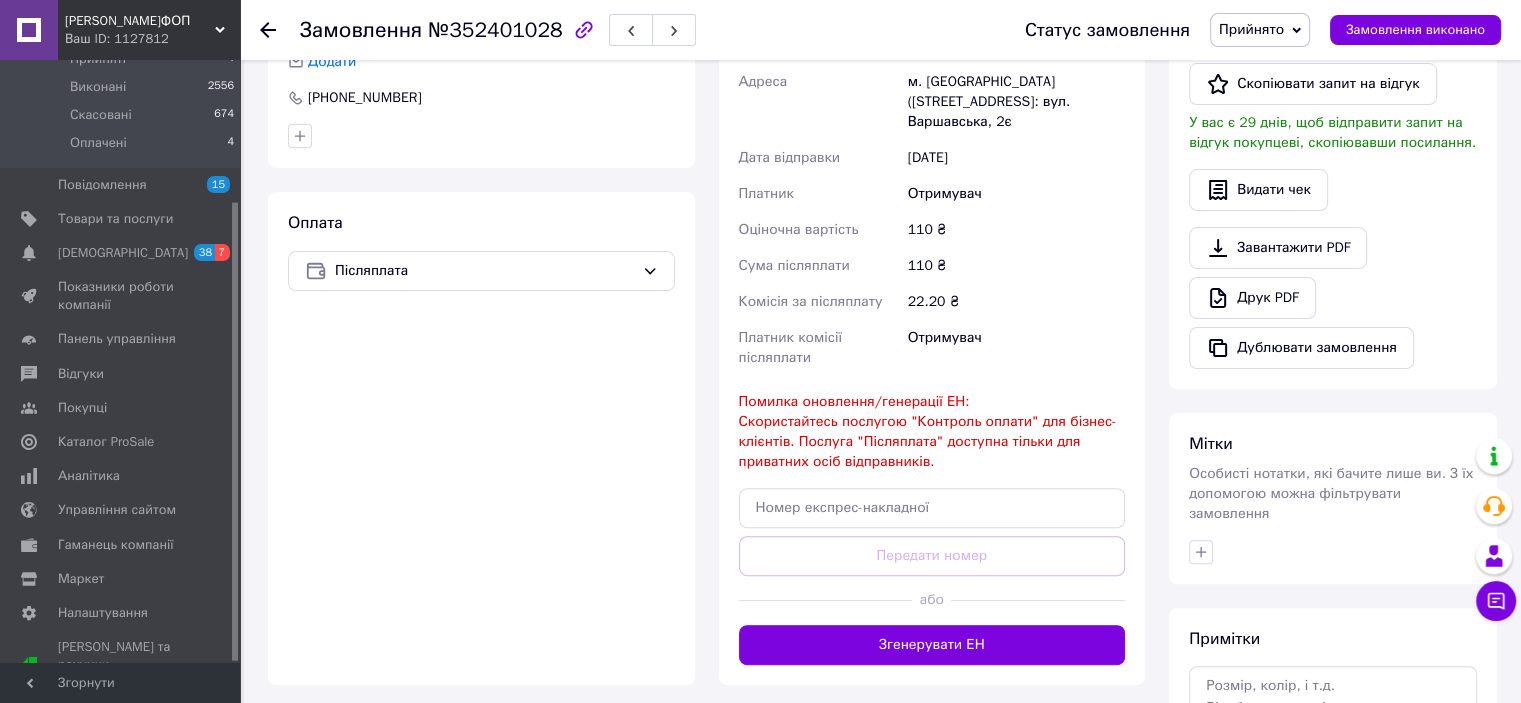drag, startPoint x: 237, startPoint y: 496, endPoint x: 258, endPoint y: 666, distance: 171.29214 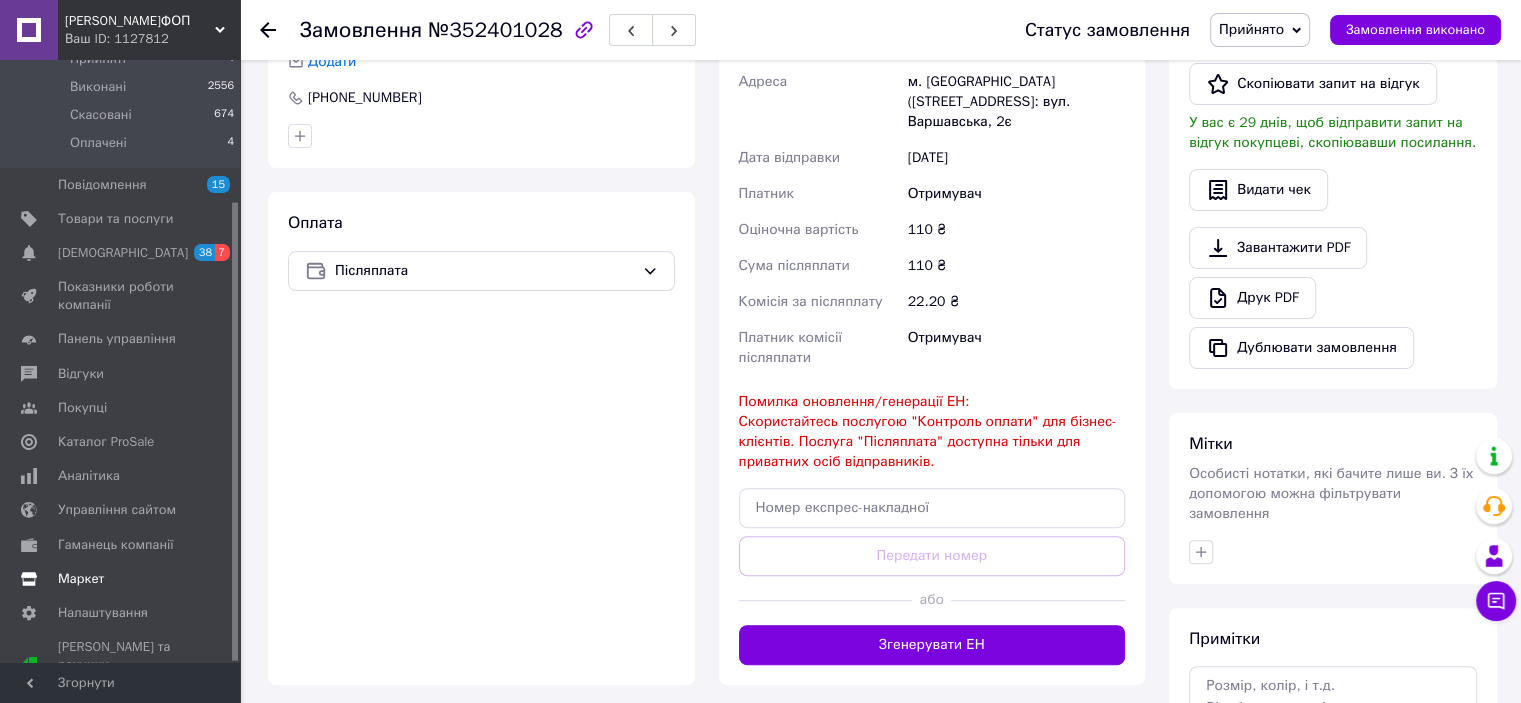 click on "Маркет" at bounding box center (123, 579) 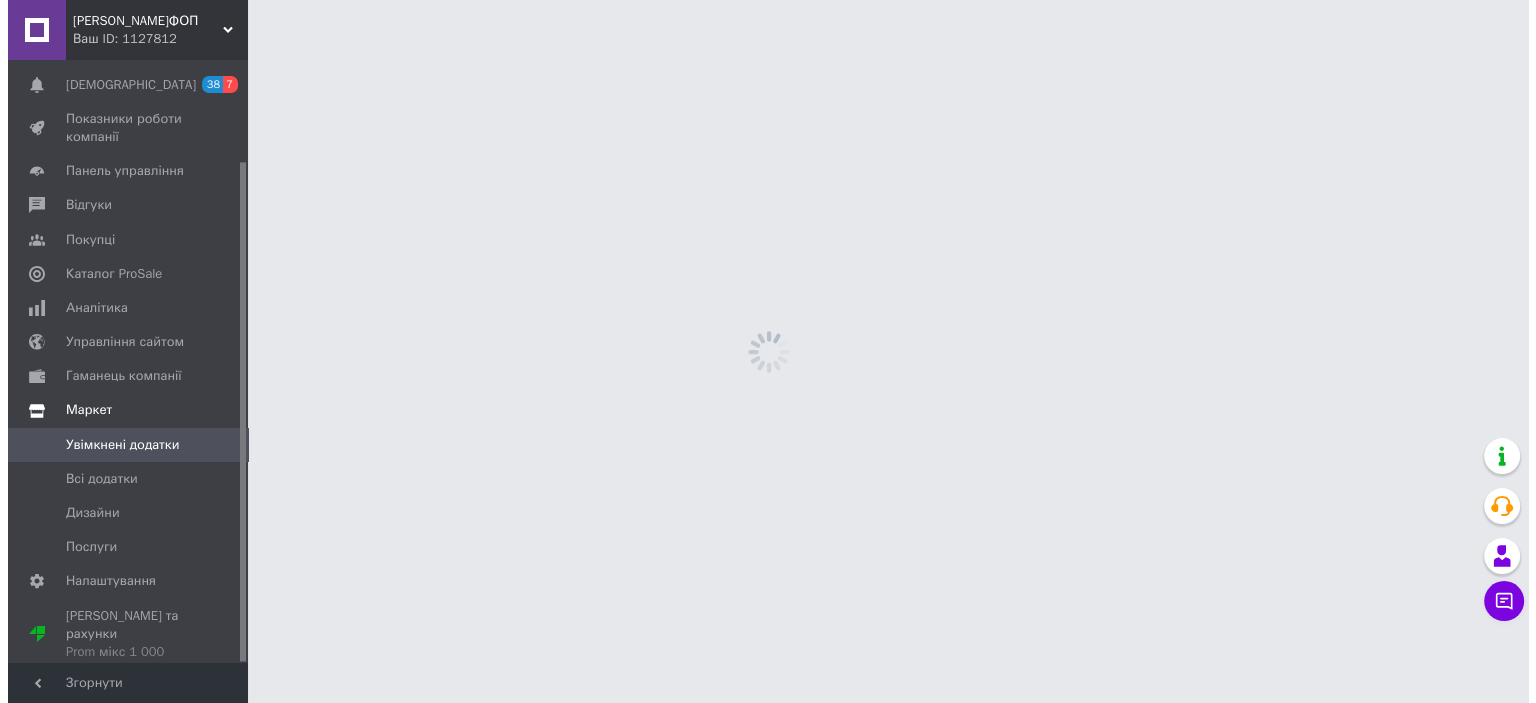 scroll, scrollTop: 0, scrollLeft: 0, axis: both 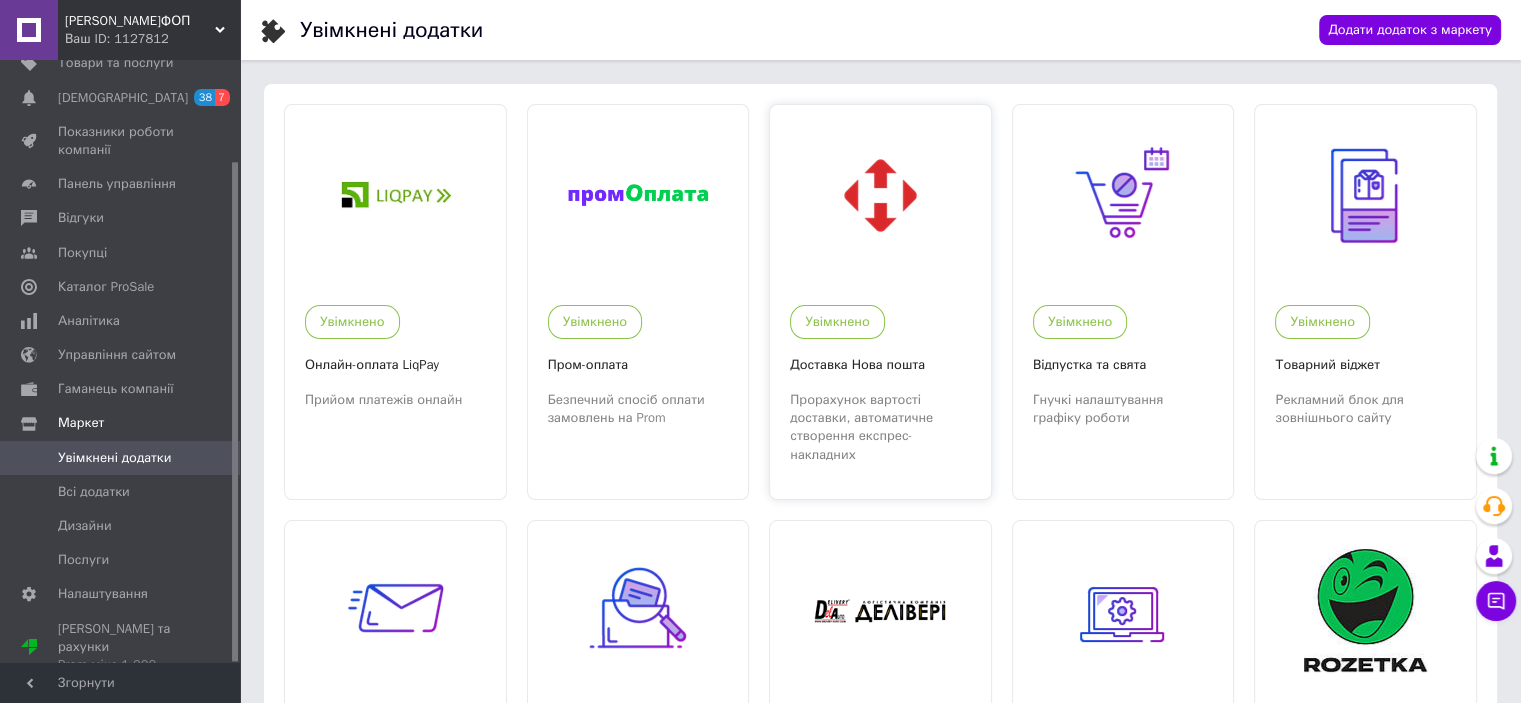 click at bounding box center (880, 195) 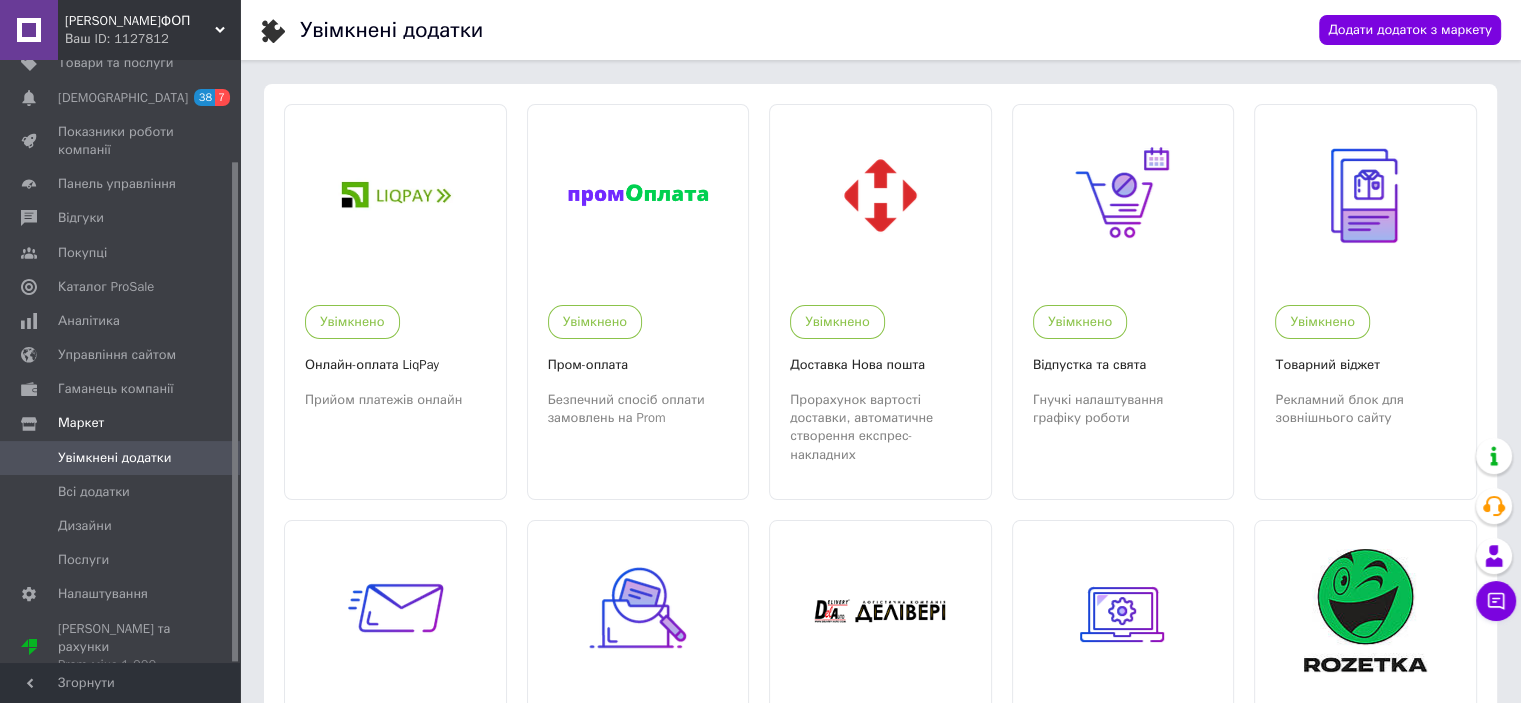 scroll, scrollTop: 132, scrollLeft: 0, axis: vertical 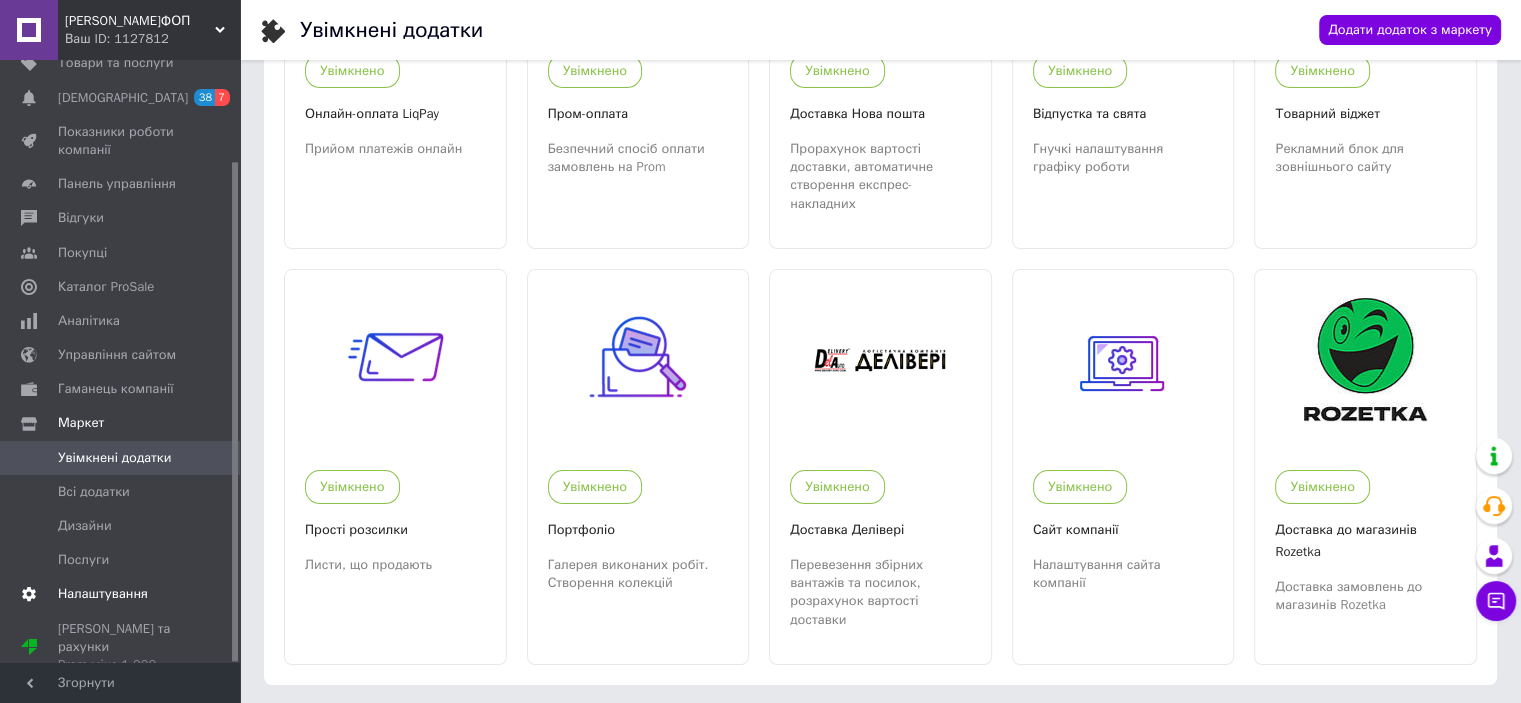 click on "Налаштування" at bounding box center [103, 594] 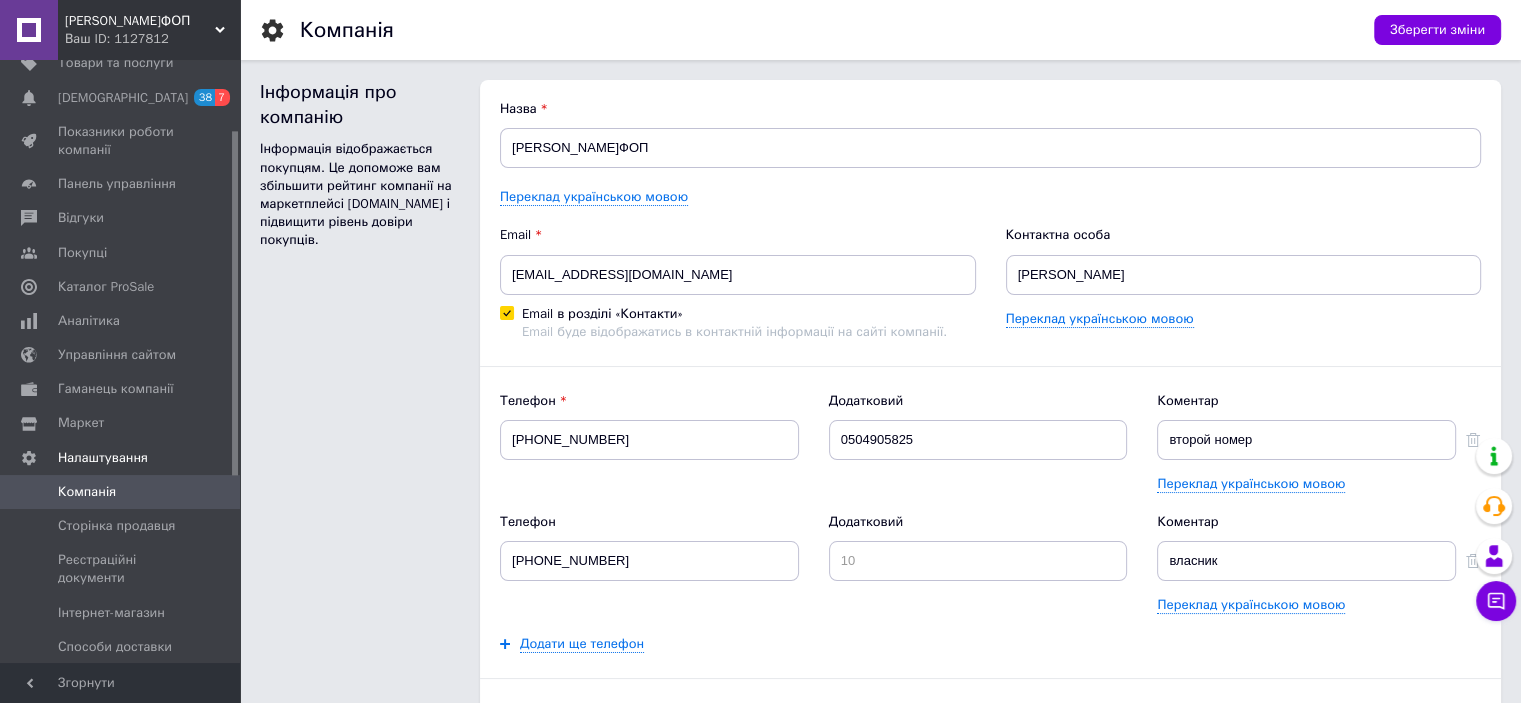 scroll, scrollTop: 0, scrollLeft: 0, axis: both 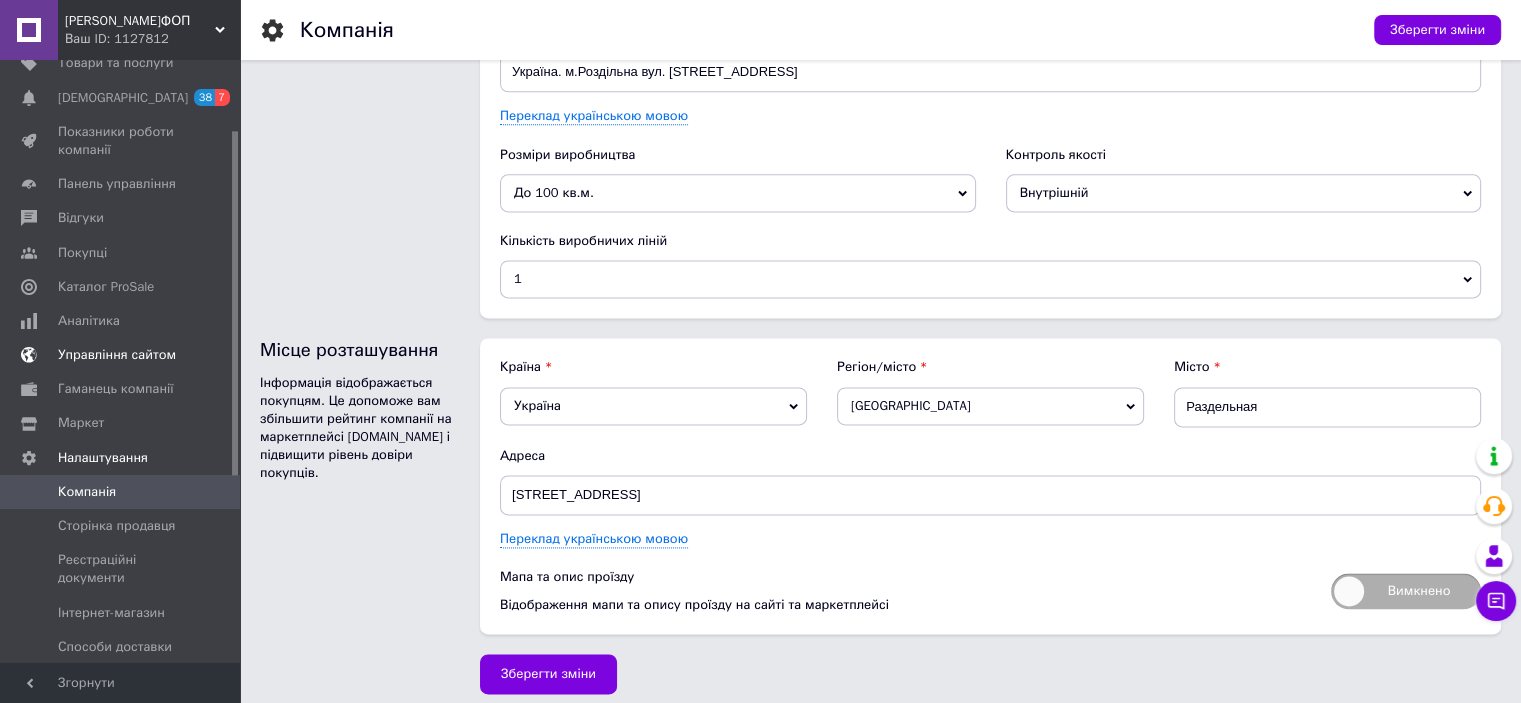 click on "Управління сайтом" at bounding box center (117, 355) 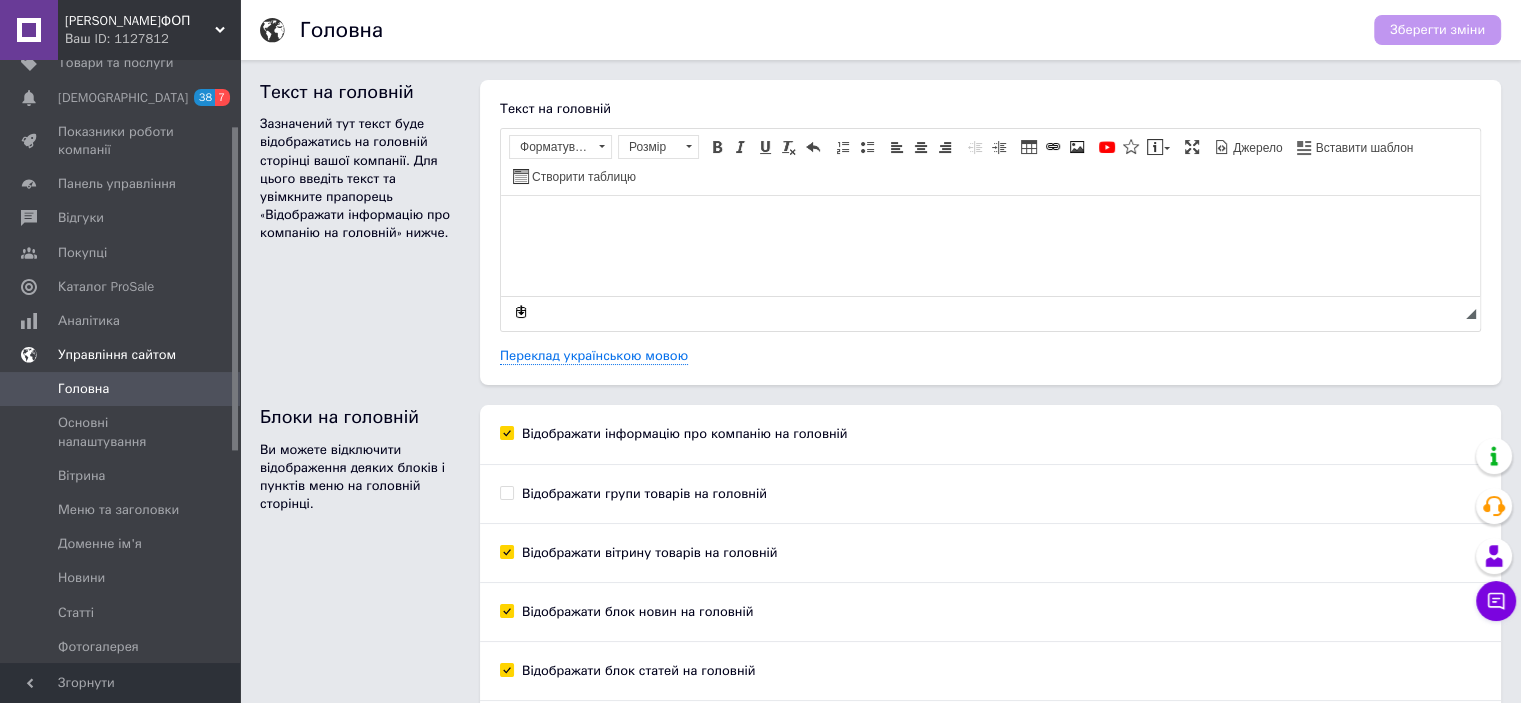 scroll, scrollTop: 0, scrollLeft: 0, axis: both 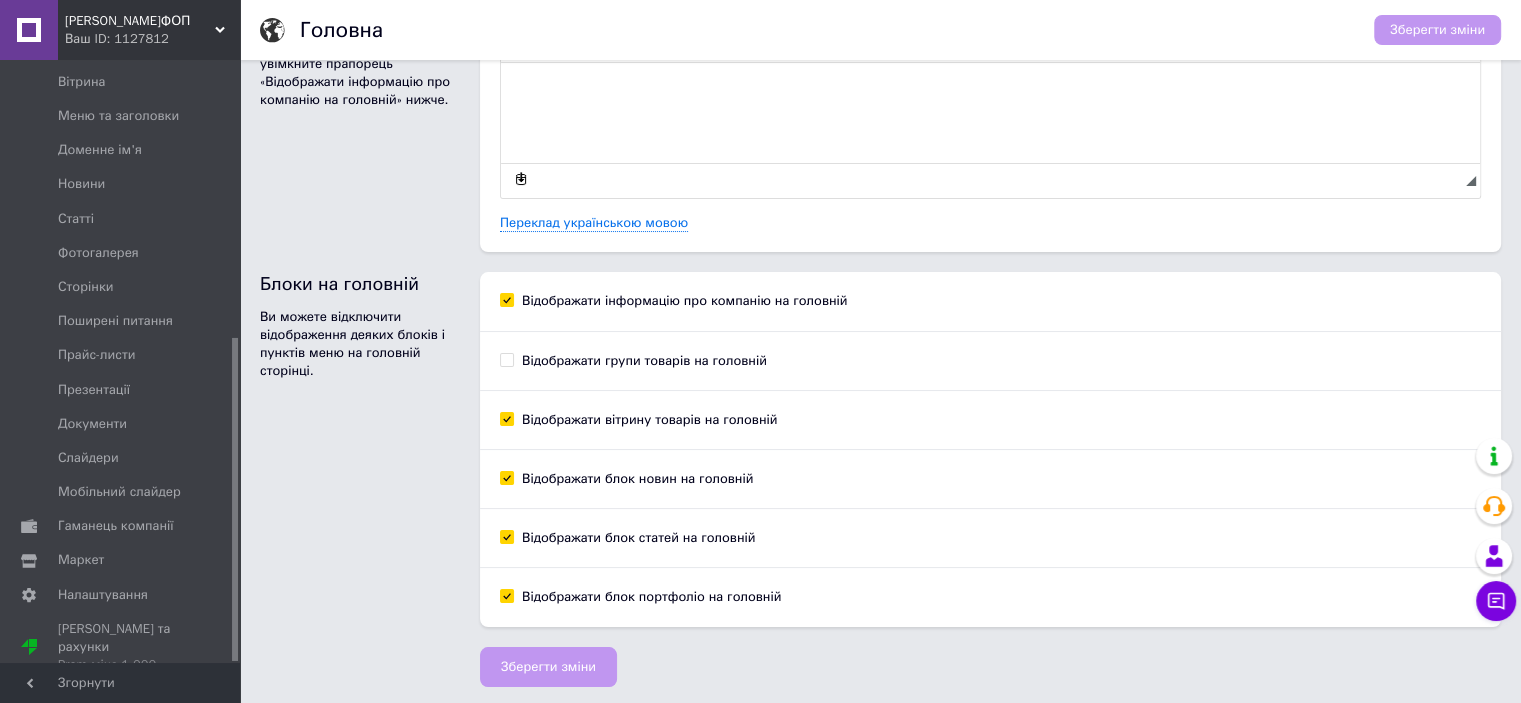 drag, startPoint x: 233, startPoint y: 425, endPoint x: 236, endPoint y: 643, distance: 218.02065 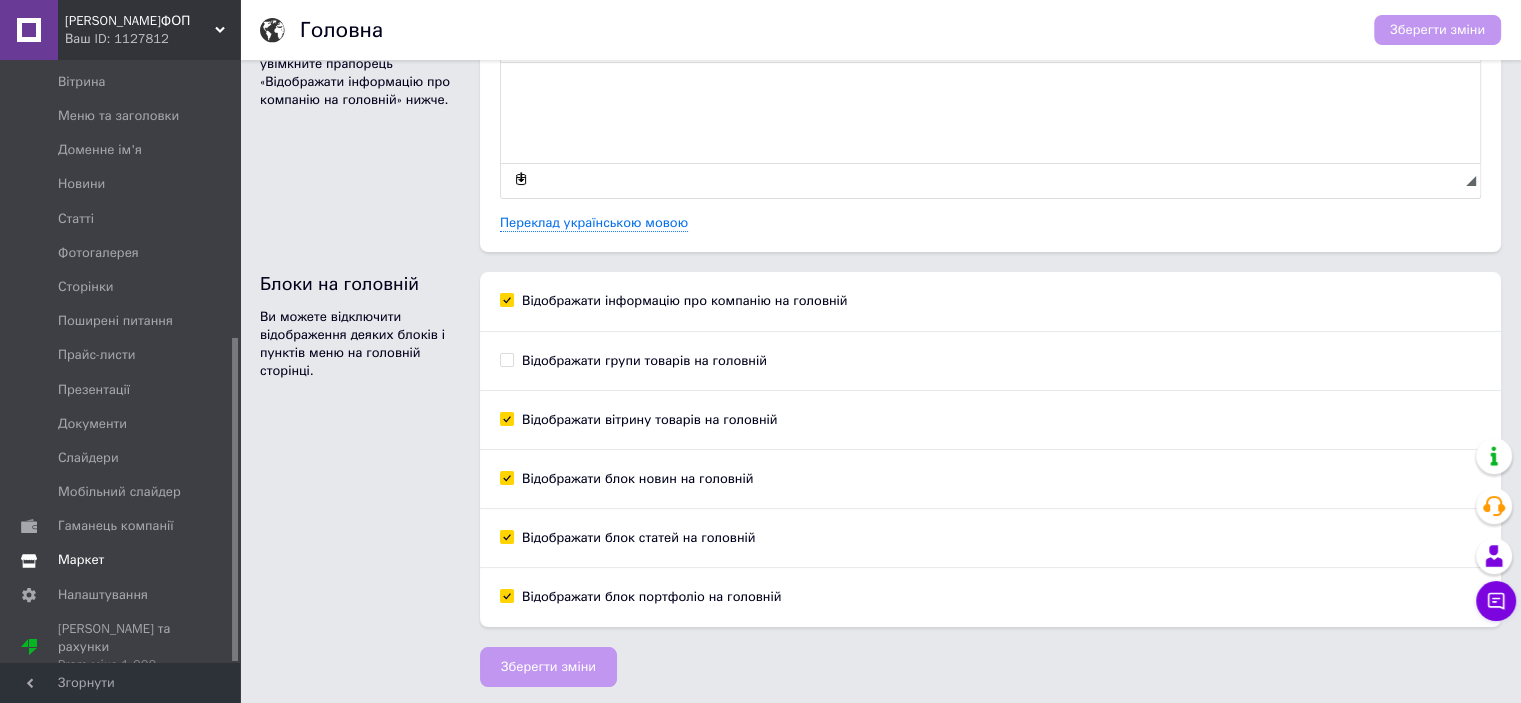 click on "Маркет" at bounding box center (81, 560) 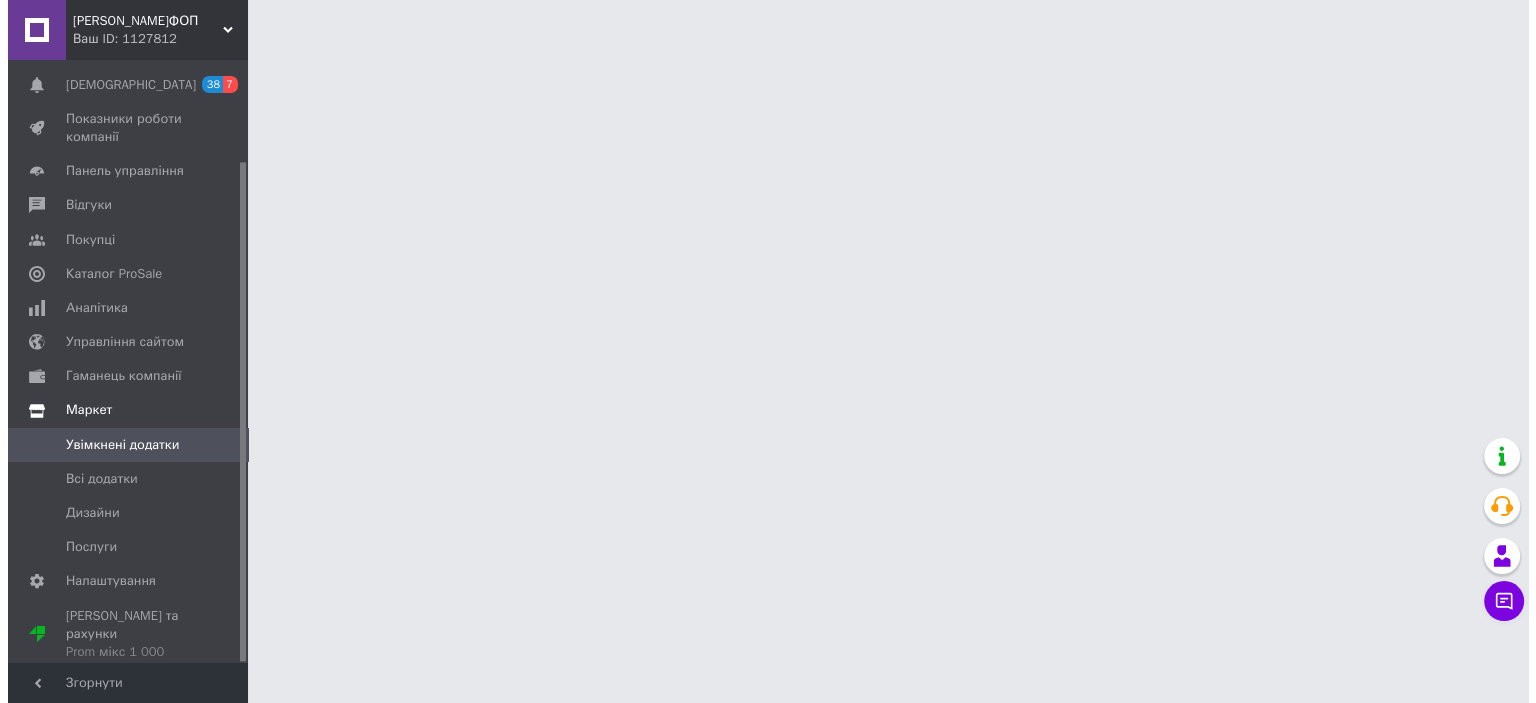 scroll, scrollTop: 0, scrollLeft: 0, axis: both 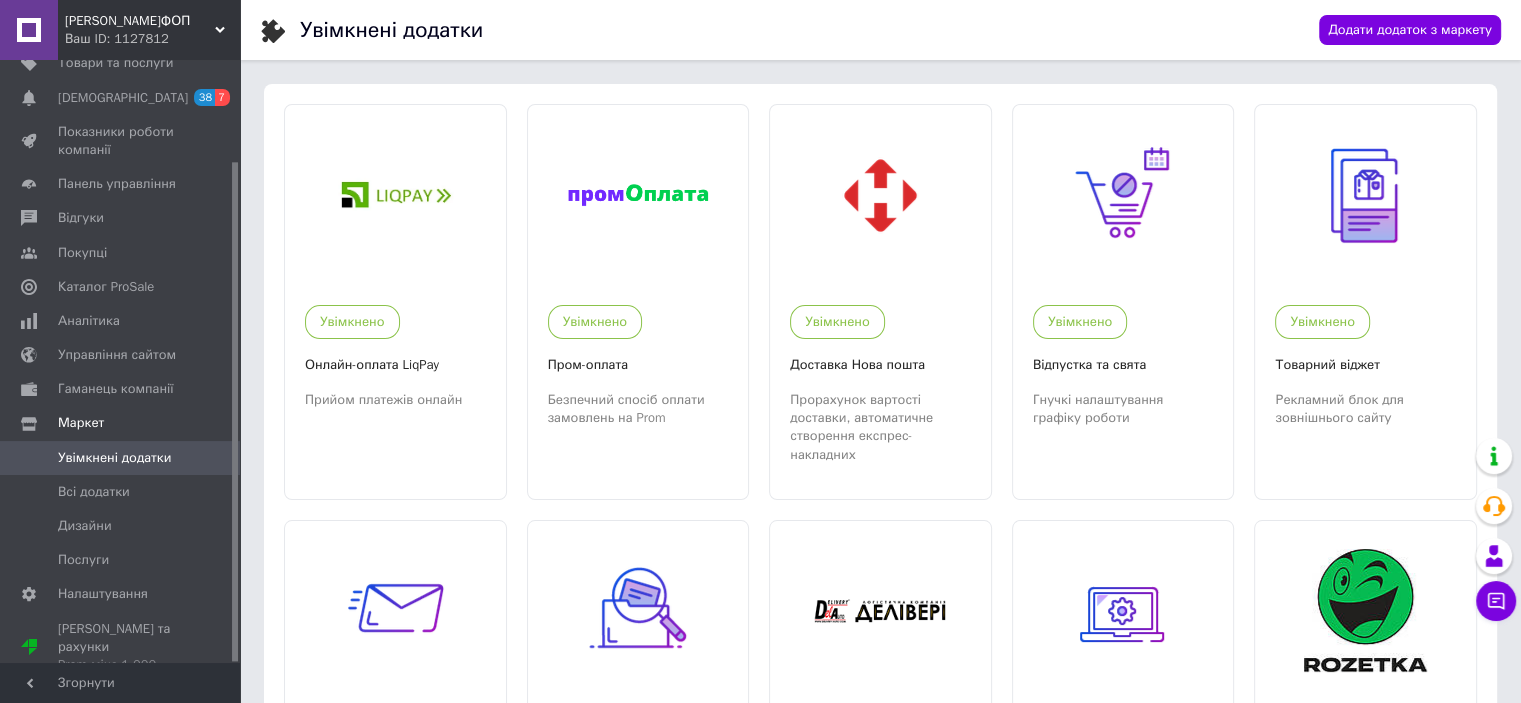 click on "Увімкнені додатки" at bounding box center [114, 458] 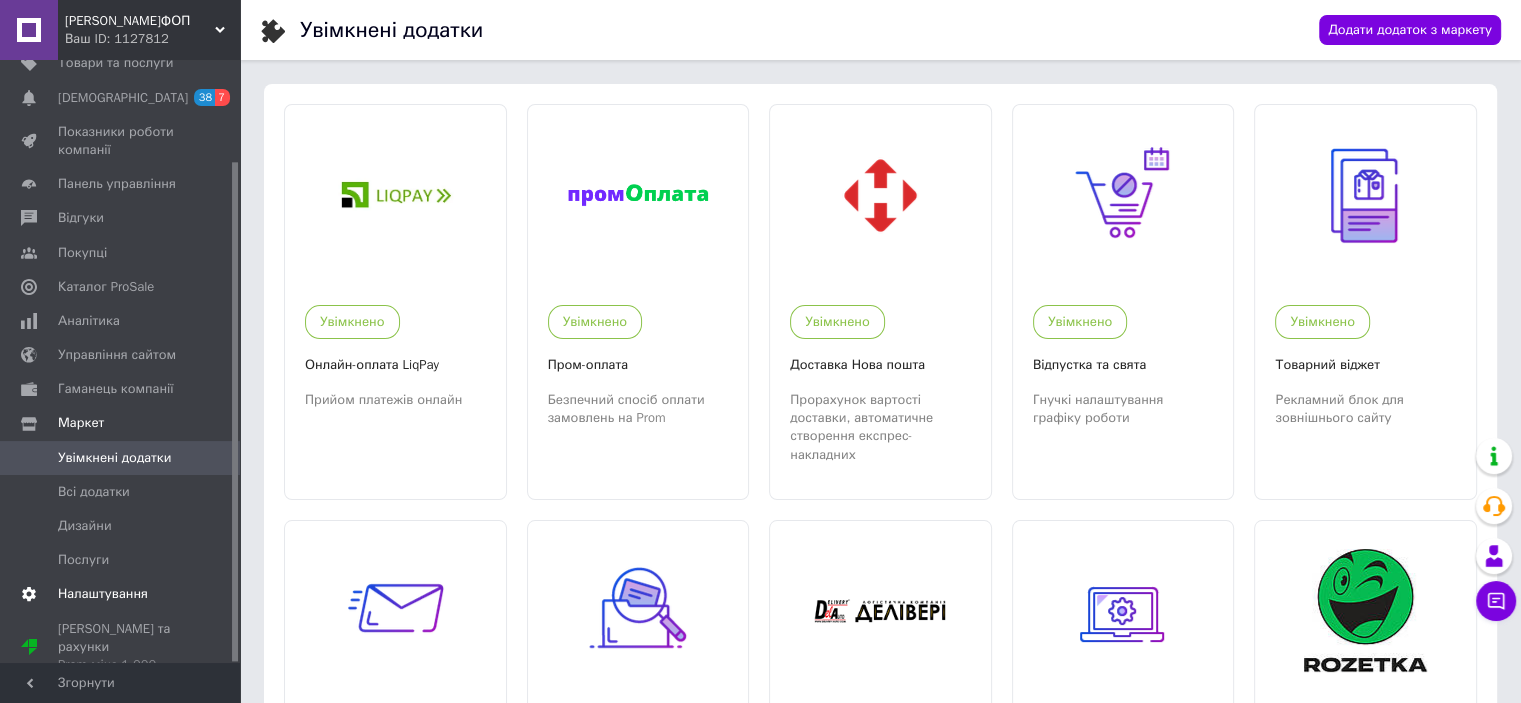 click on "Налаштування" at bounding box center [123, 594] 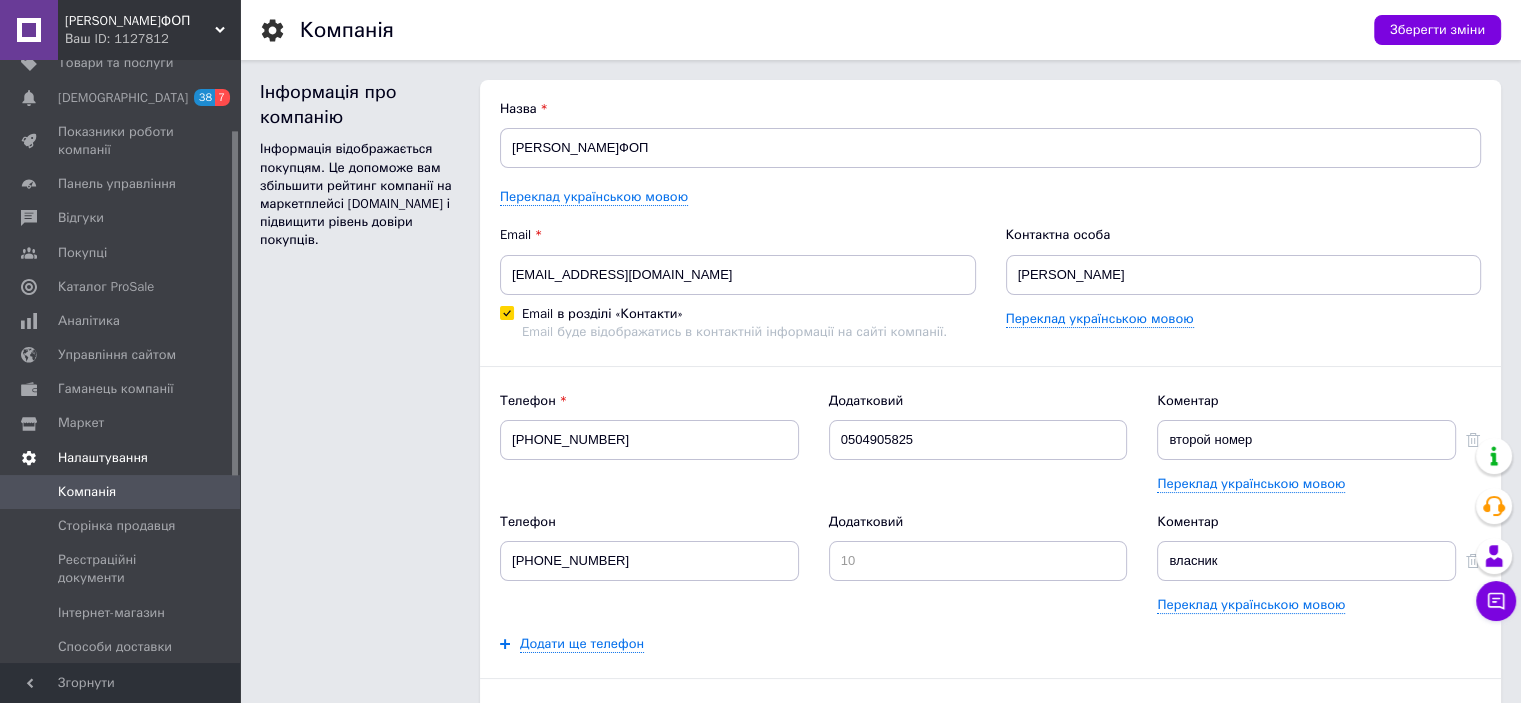 scroll, scrollTop: 0, scrollLeft: 0, axis: both 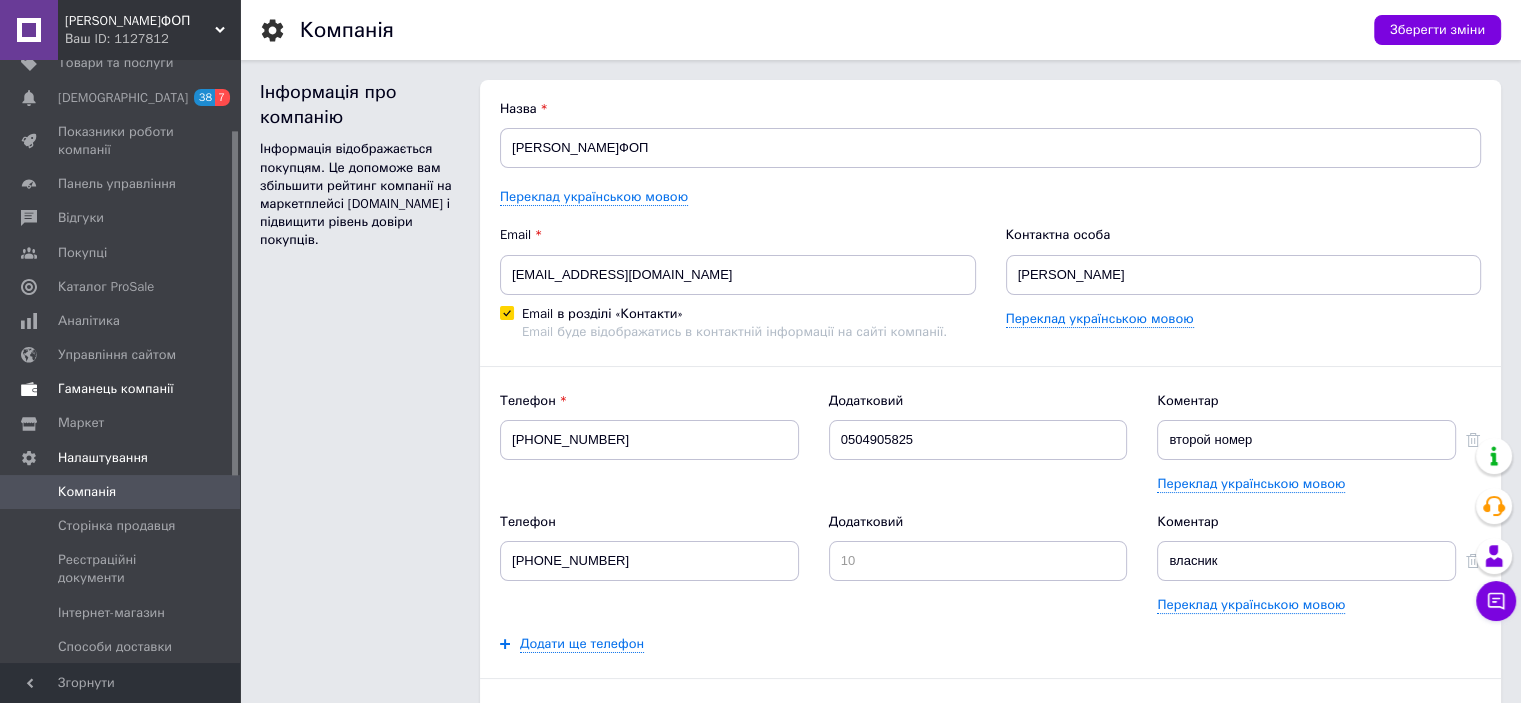 click on "Гаманець компанії" at bounding box center (116, 389) 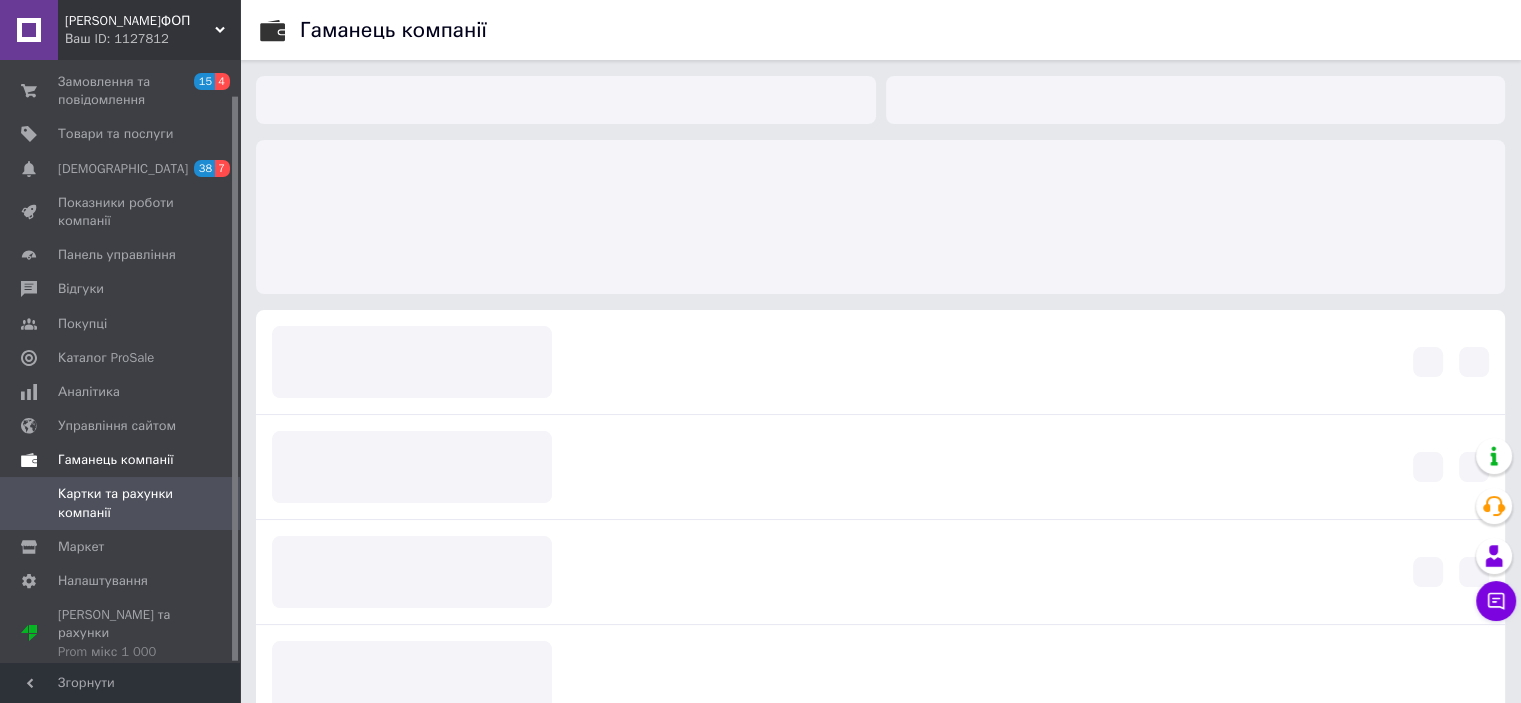 scroll, scrollTop: 37, scrollLeft: 0, axis: vertical 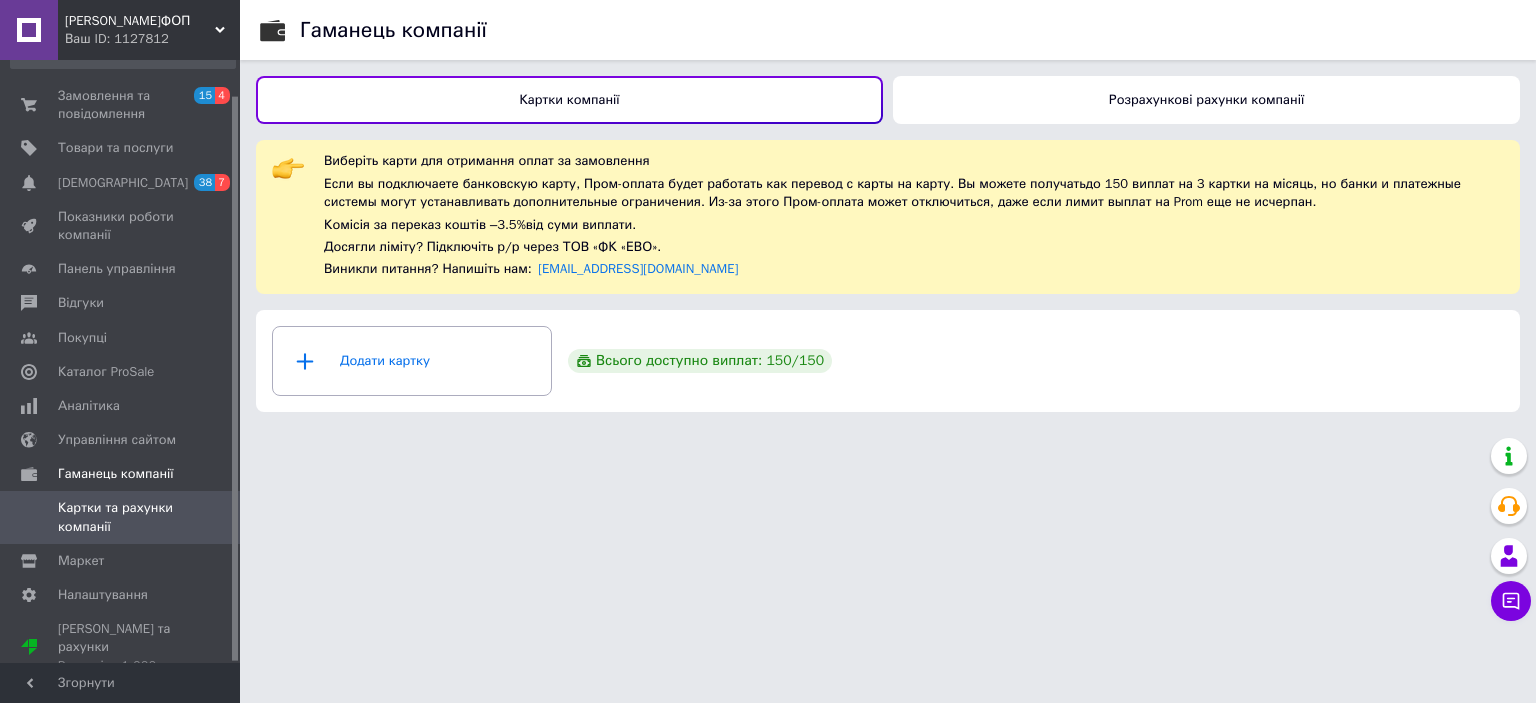 click on "Розрахункові рахунки компанії" at bounding box center (1206, 100) 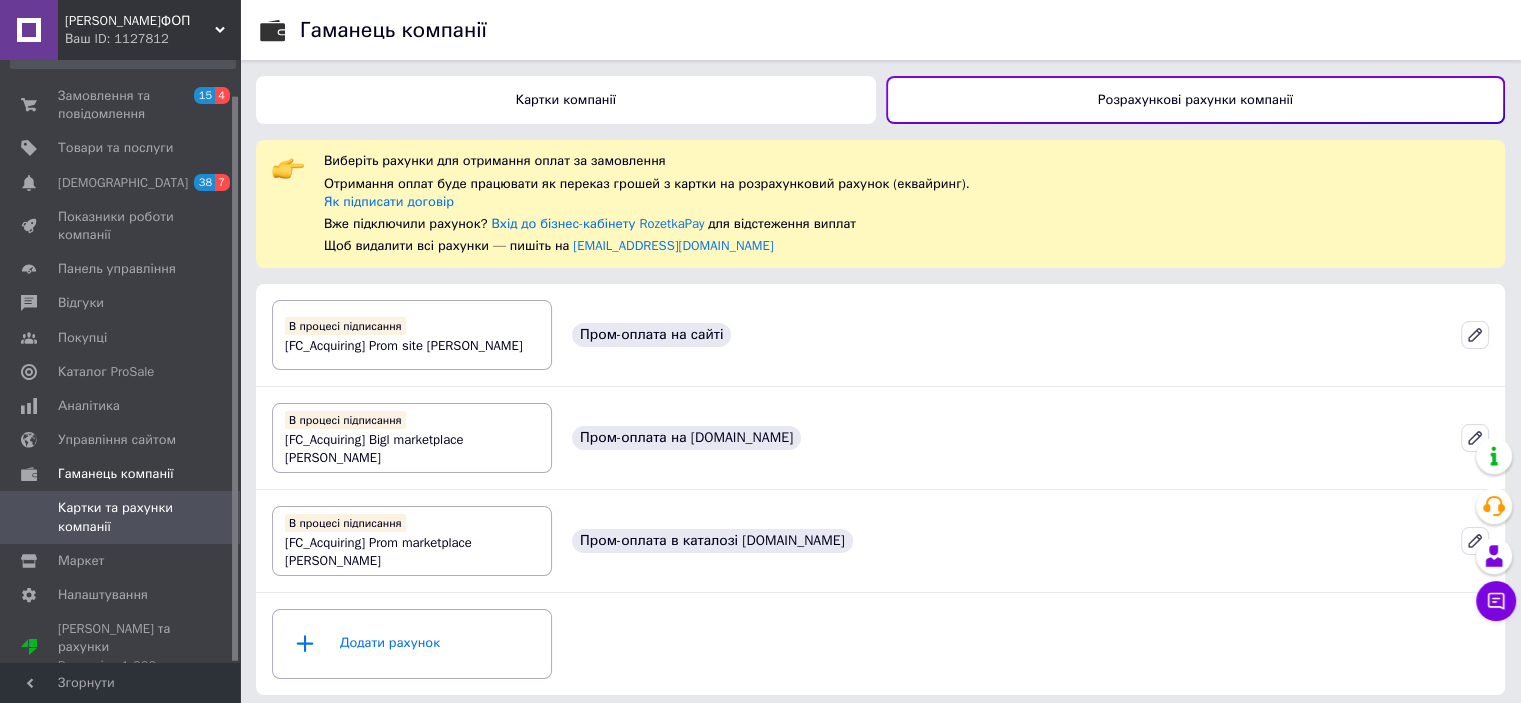 click on "Картки компанії" at bounding box center [566, 100] 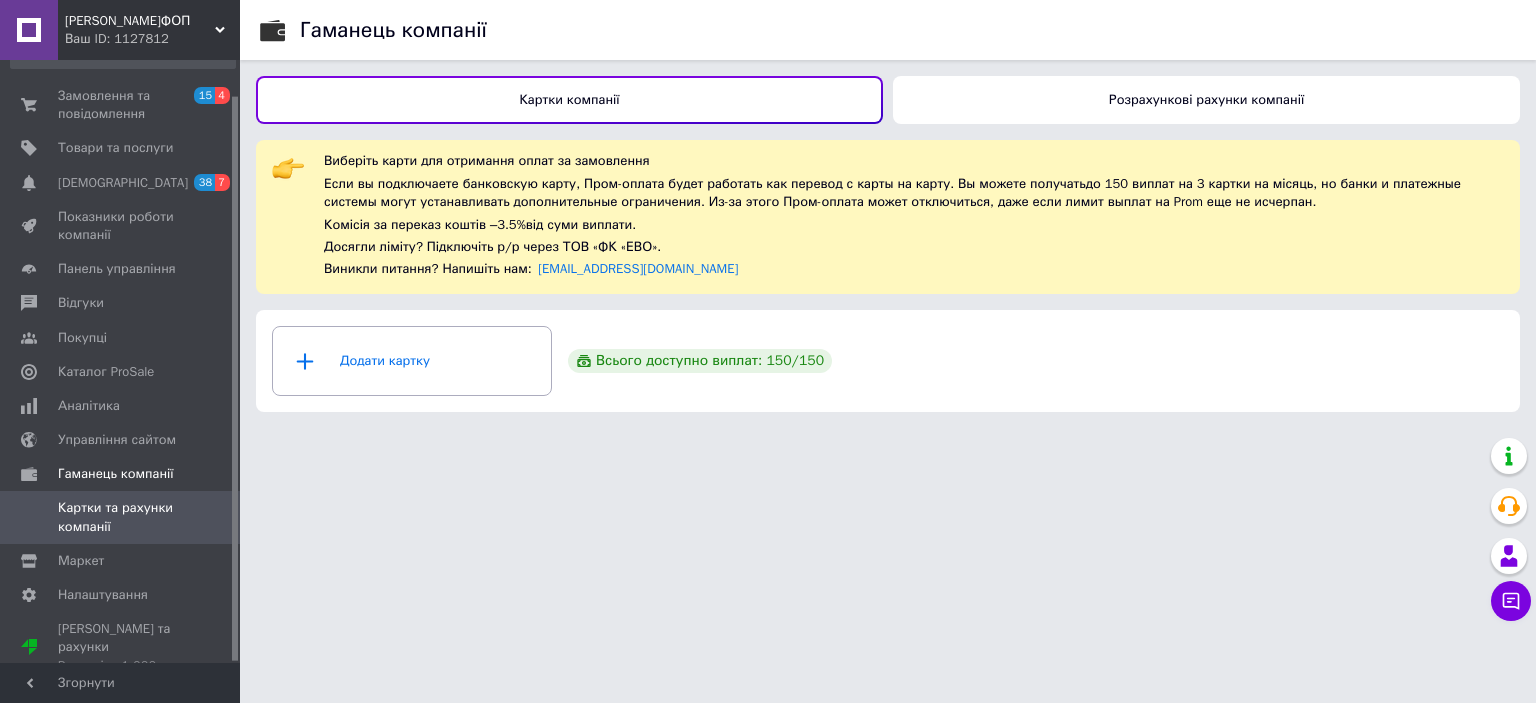 click on "[PERSON_NAME]ФОП Ваш ID: 1127812 Сайт [PERSON_NAME]ФОП Кабінет покупця Перевірити стан системи Сторінка на порталі [PERSON_NAME] [PERSON_NAME] Замовлення та повідомлення 15 4 Товари та послуги Сповіщення 38 7 Показники роботи компанії Панель управління Відгуки Покупці Каталог ProSale Аналітика Управління сайтом Гаманець компанії Картки та рахунки компанії [PERSON_NAME] Тарифи та рахунки Prom мікс 1 000 Згорнути
Гаманець компанії Картки компанії Розрахункові рахунки компанії 3.5%  від суми виплати. /" at bounding box center [768, 214] 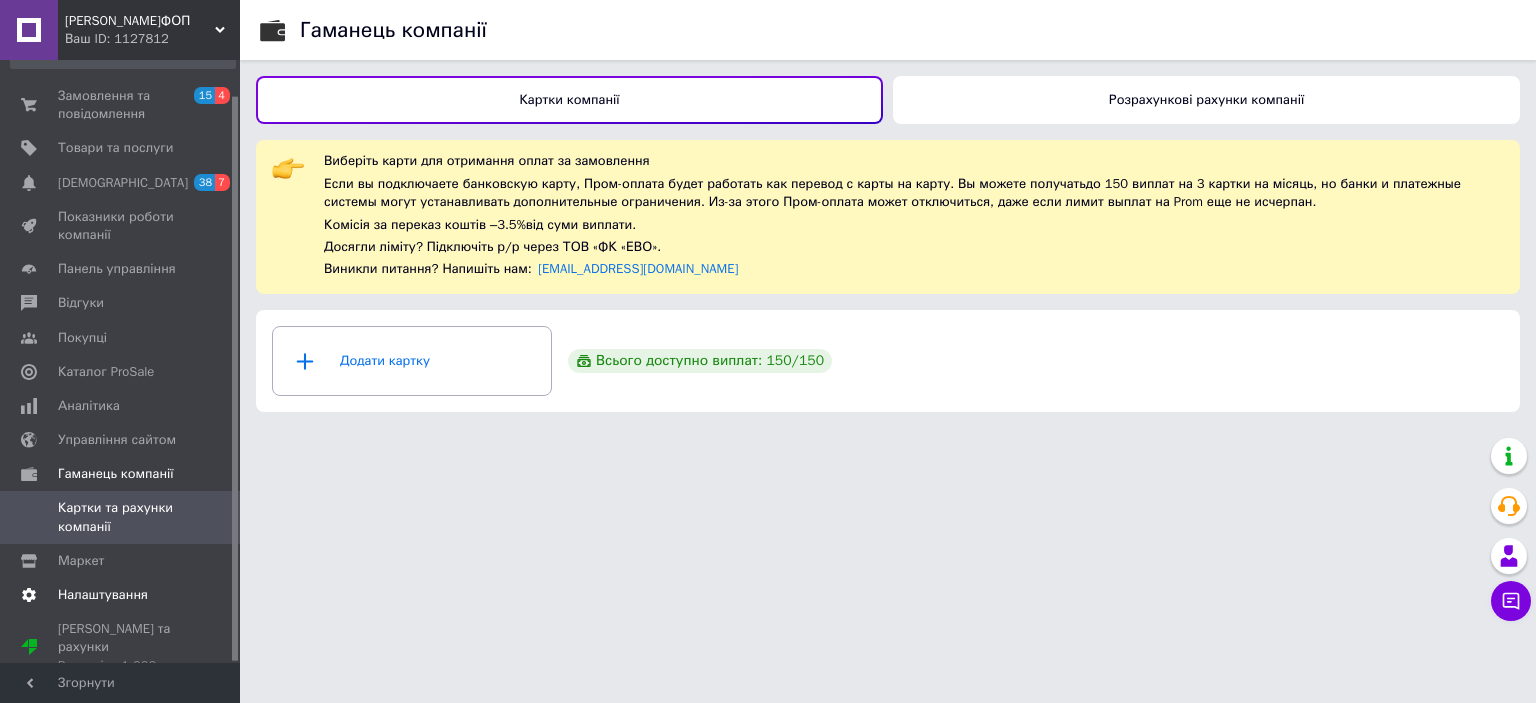 click on "Налаштування" at bounding box center (103, 595) 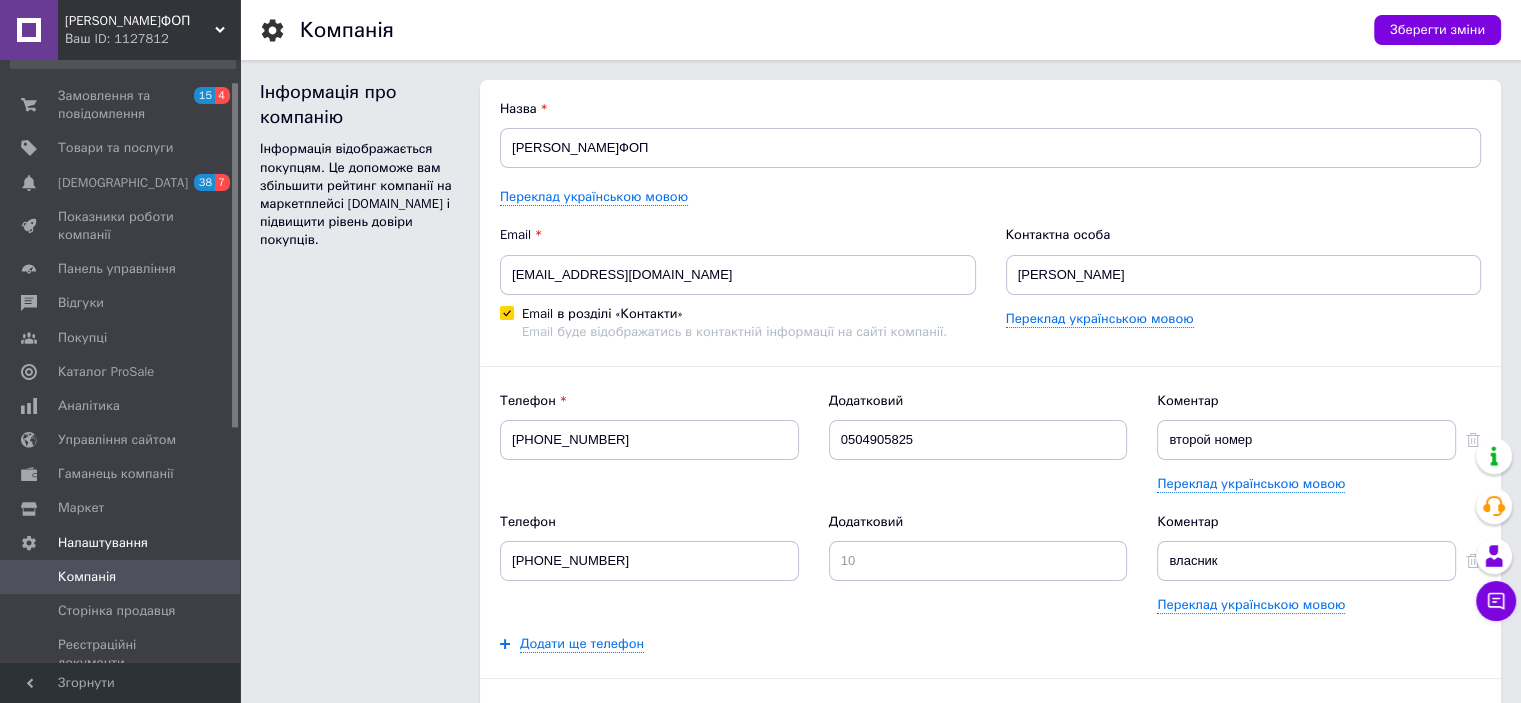 drag, startPoint x: 237, startPoint y: 411, endPoint x: 254, endPoint y: 475, distance: 66.21933 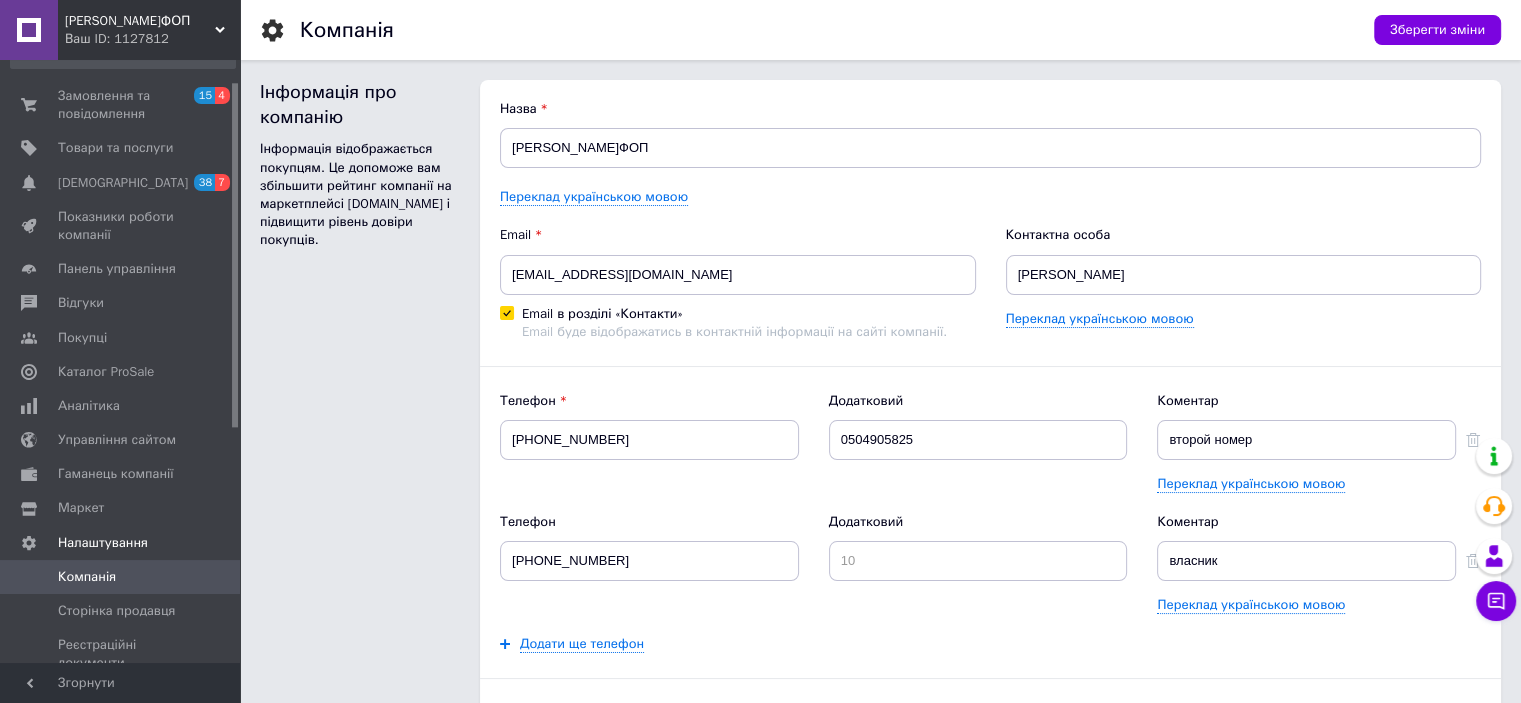 click on "[PERSON_NAME]ФОП Ваш ID: 1127812 Сайт [PERSON_NAME]ФОП Кабінет покупця Перевірити стан системи Сторінка на порталі [PERSON_NAME] Довідка Вийти Замовлення та повідомлення 15 4 Товари та послуги Сповіщення 38 7 Показники роботи компанії Панель управління Відгуки Покупці Каталог ProSale Аналітика Управління сайтом Гаманець компанії Маркет Налаштування Компанія Сторінка продавця Реєстраційні документи Інтернет-магазин Способи доставки Способи оплати Залишки товарів Графік роботи Повернення та гарантія Профіль Менеджери Управління API-токенами Згорнути" at bounding box center (760, 1685) 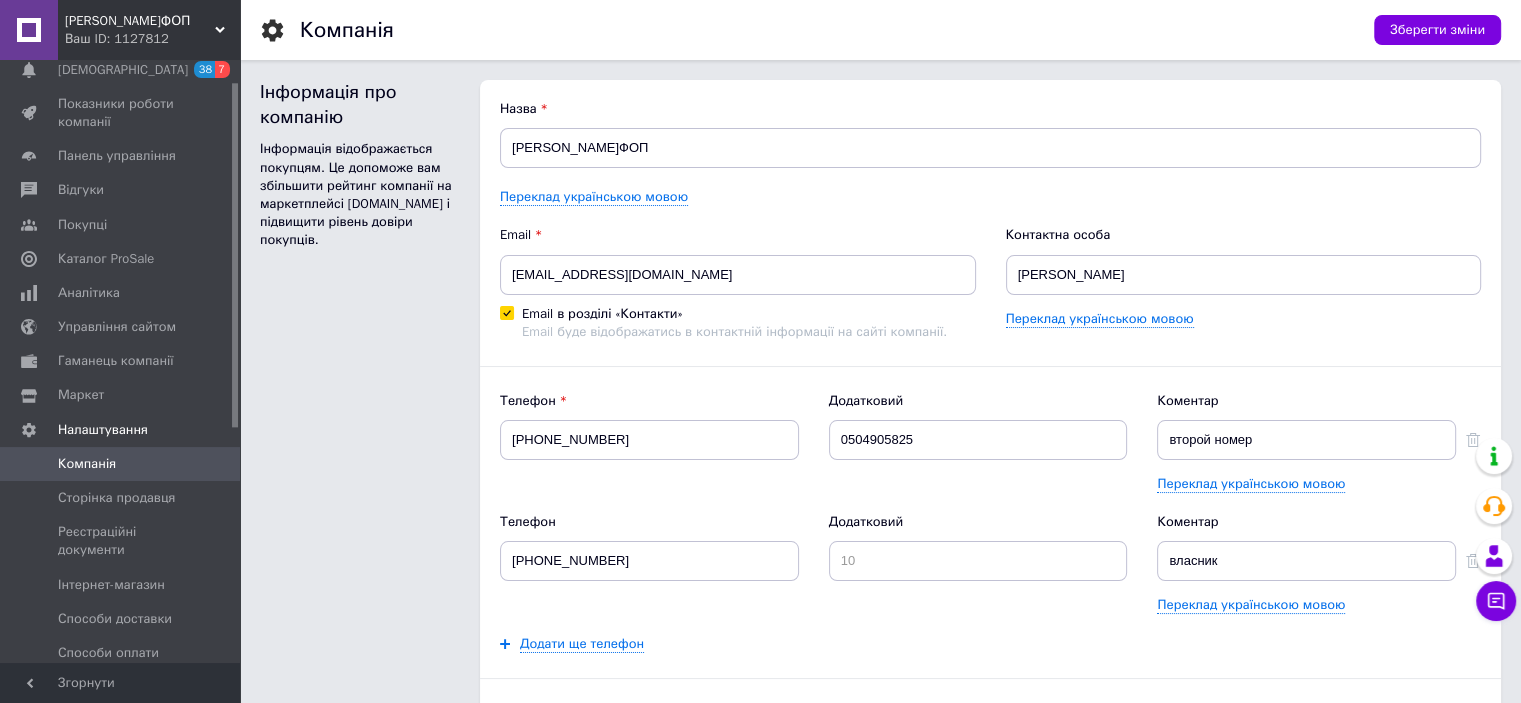 scroll, scrollTop: 0, scrollLeft: 0, axis: both 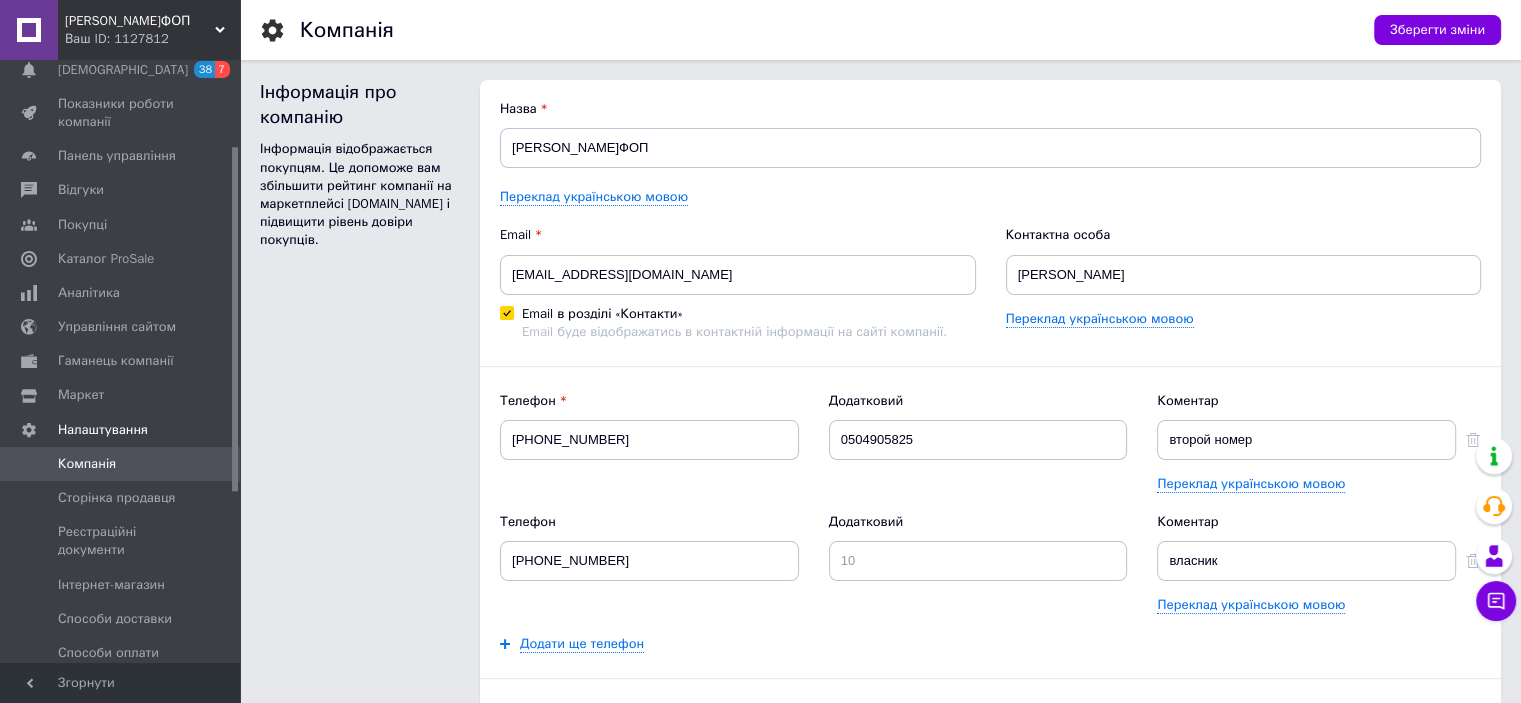 click at bounding box center (235, 319) 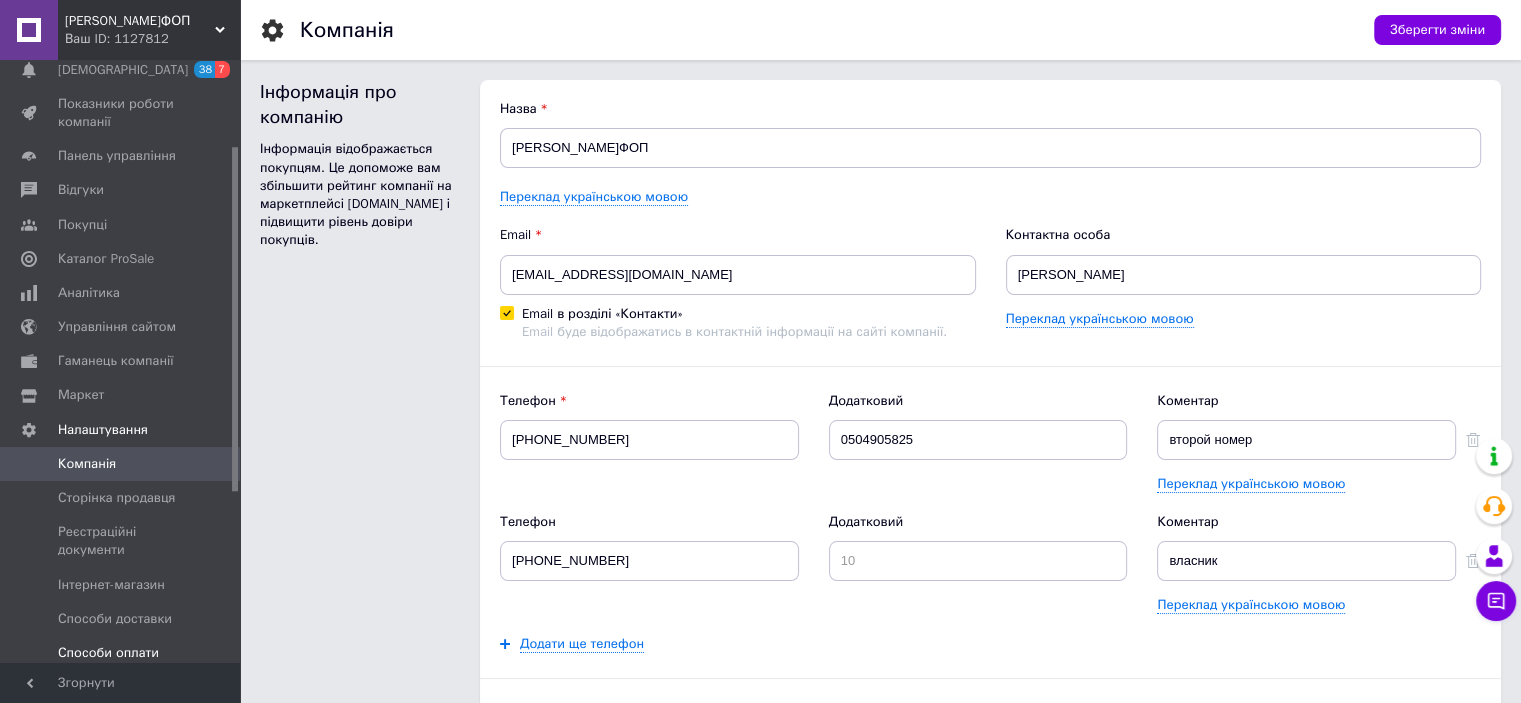 click on "Способи оплати" at bounding box center (108, 653) 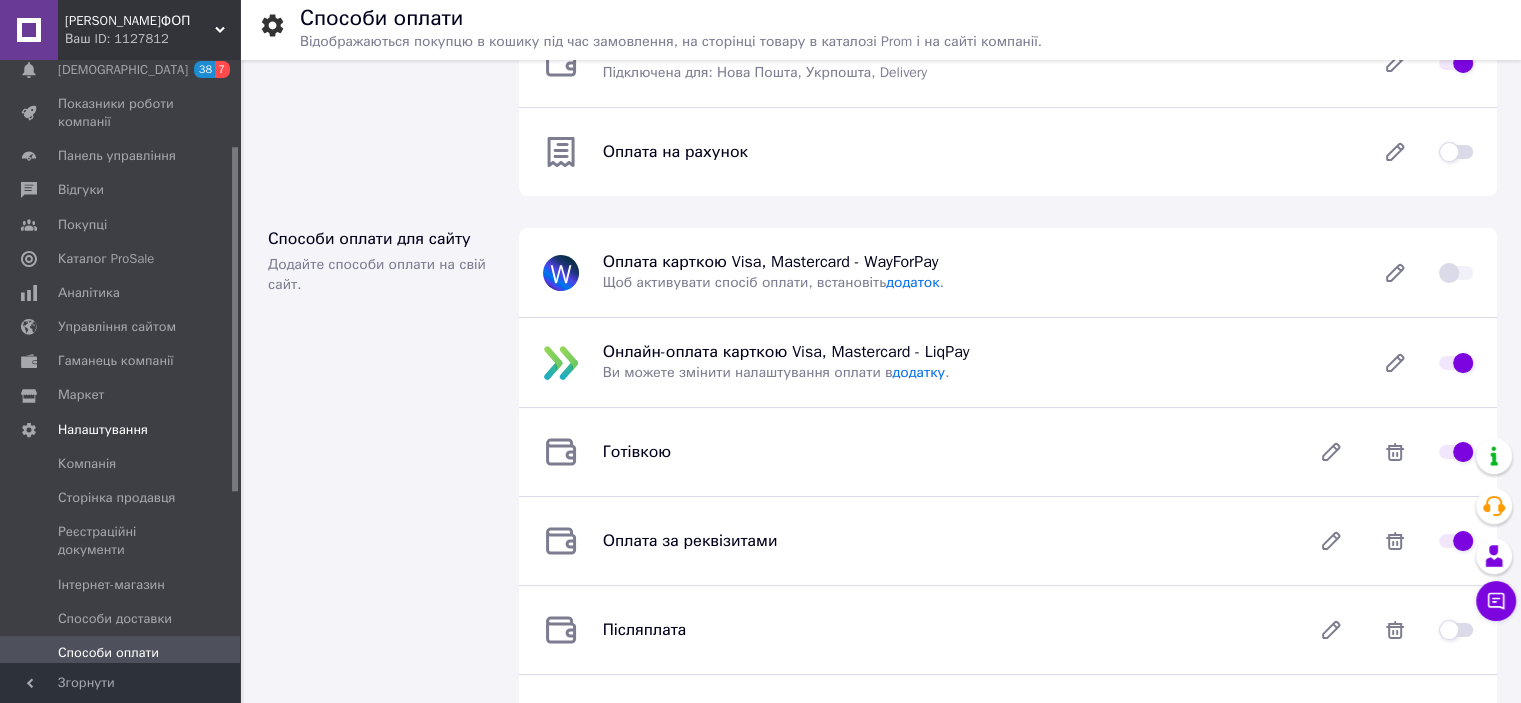scroll, scrollTop: 348, scrollLeft: 0, axis: vertical 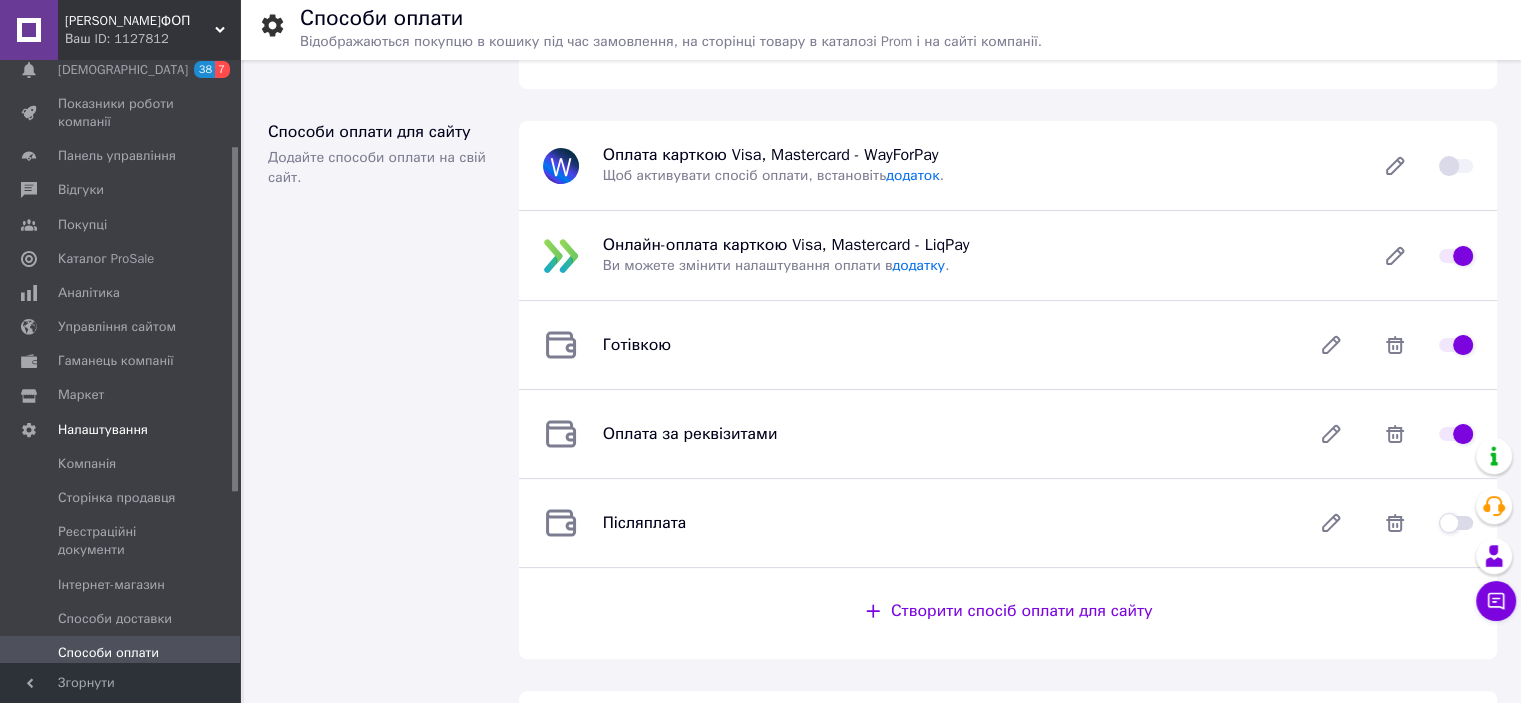 click at bounding box center (1456, 523) 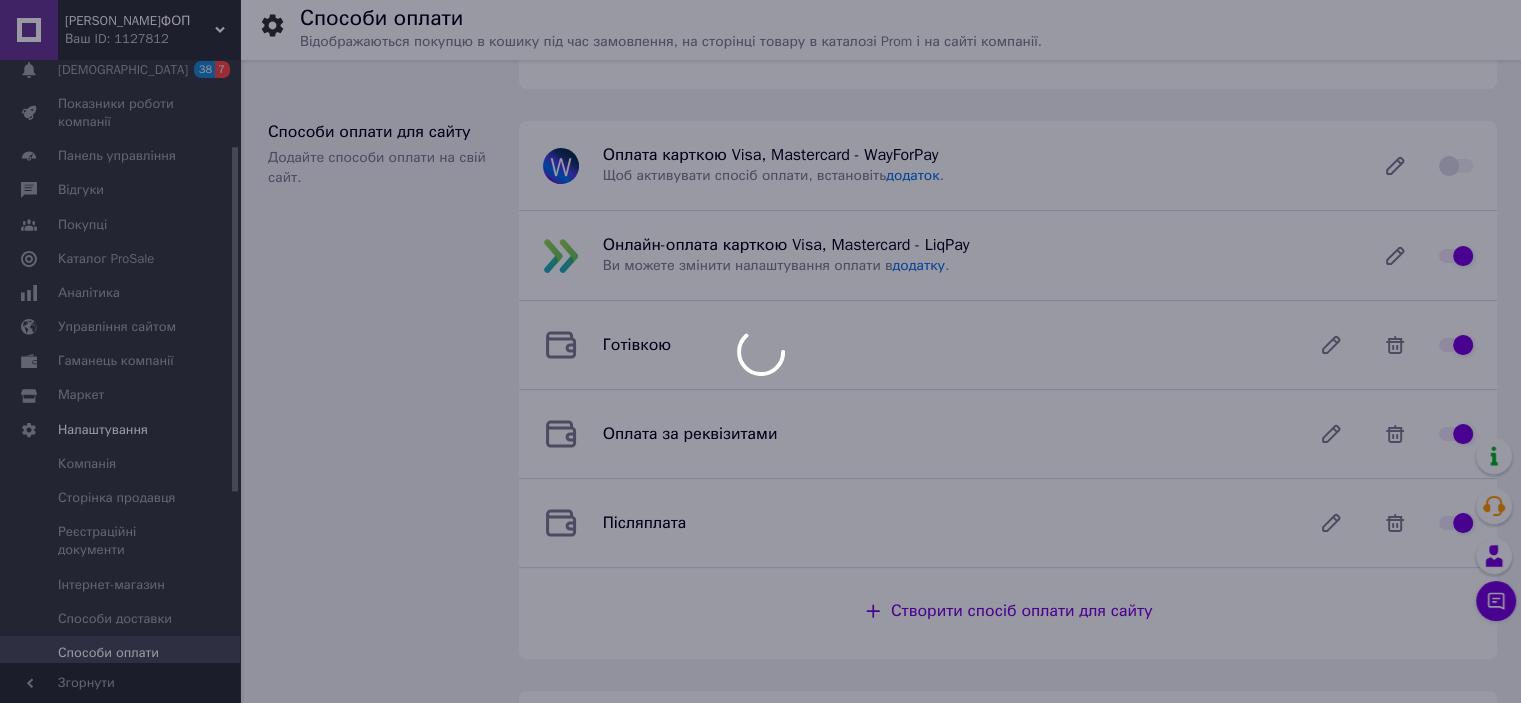 checkbox on "false" 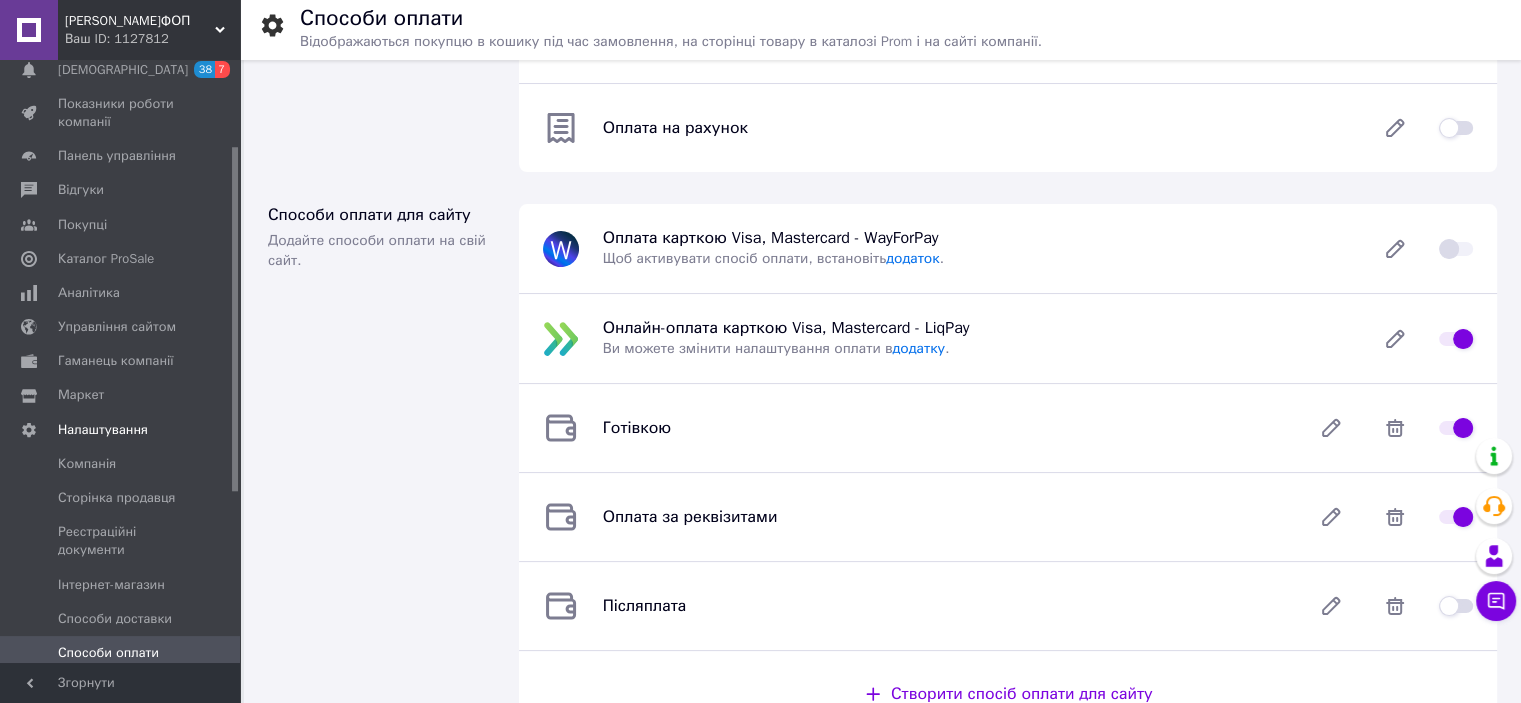 scroll, scrollTop: 228, scrollLeft: 0, axis: vertical 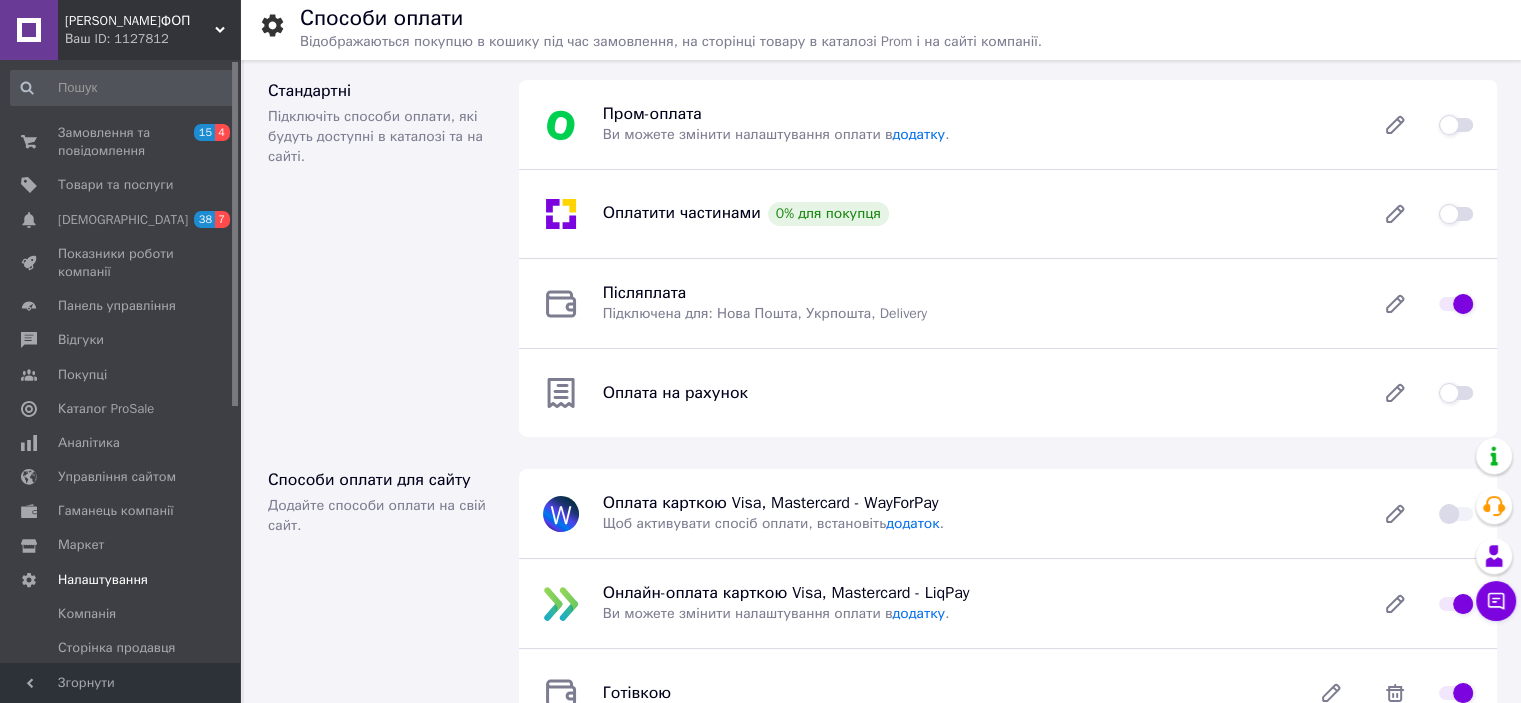 drag, startPoint x: 233, startPoint y: 233, endPoint x: 273, endPoint y: -47, distance: 282.8427 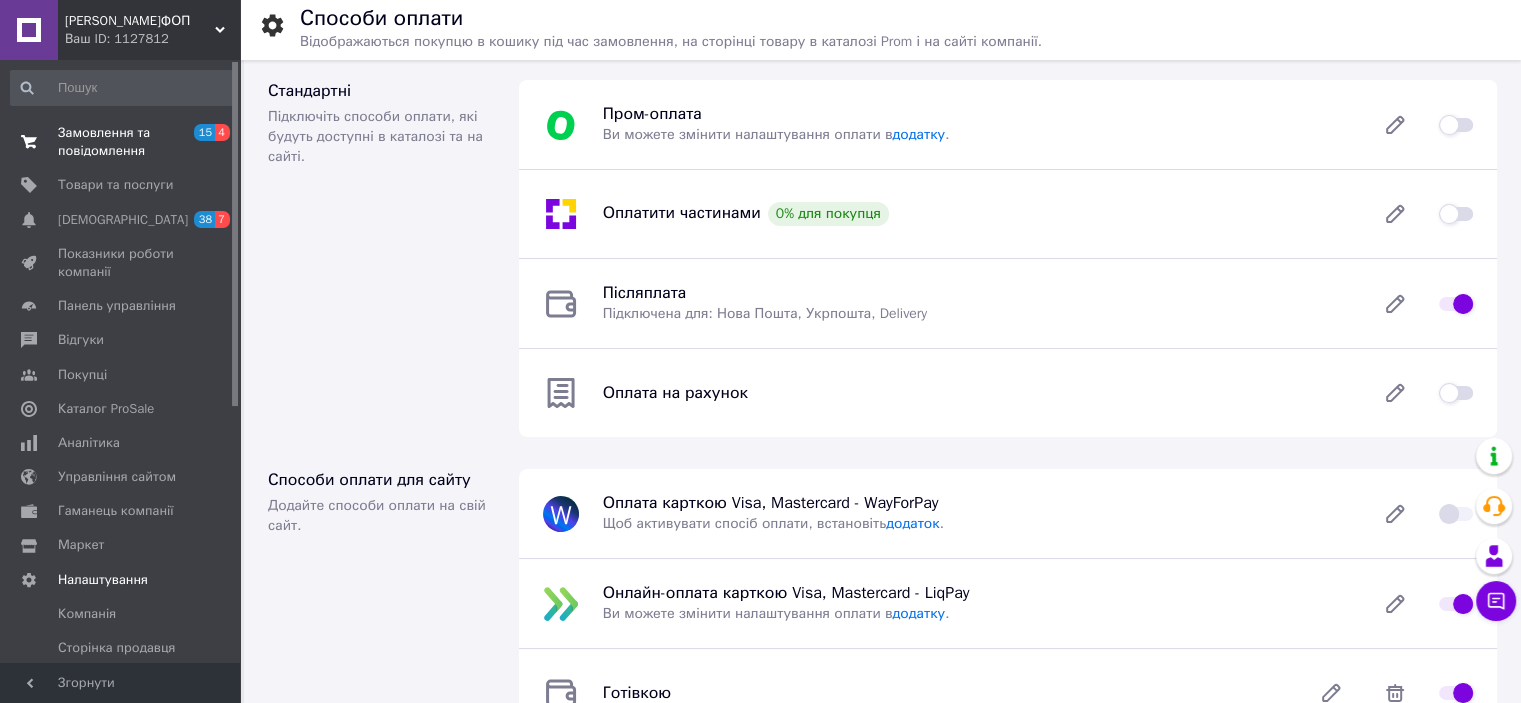 click on "Замовлення та повідомлення" at bounding box center (121, 142) 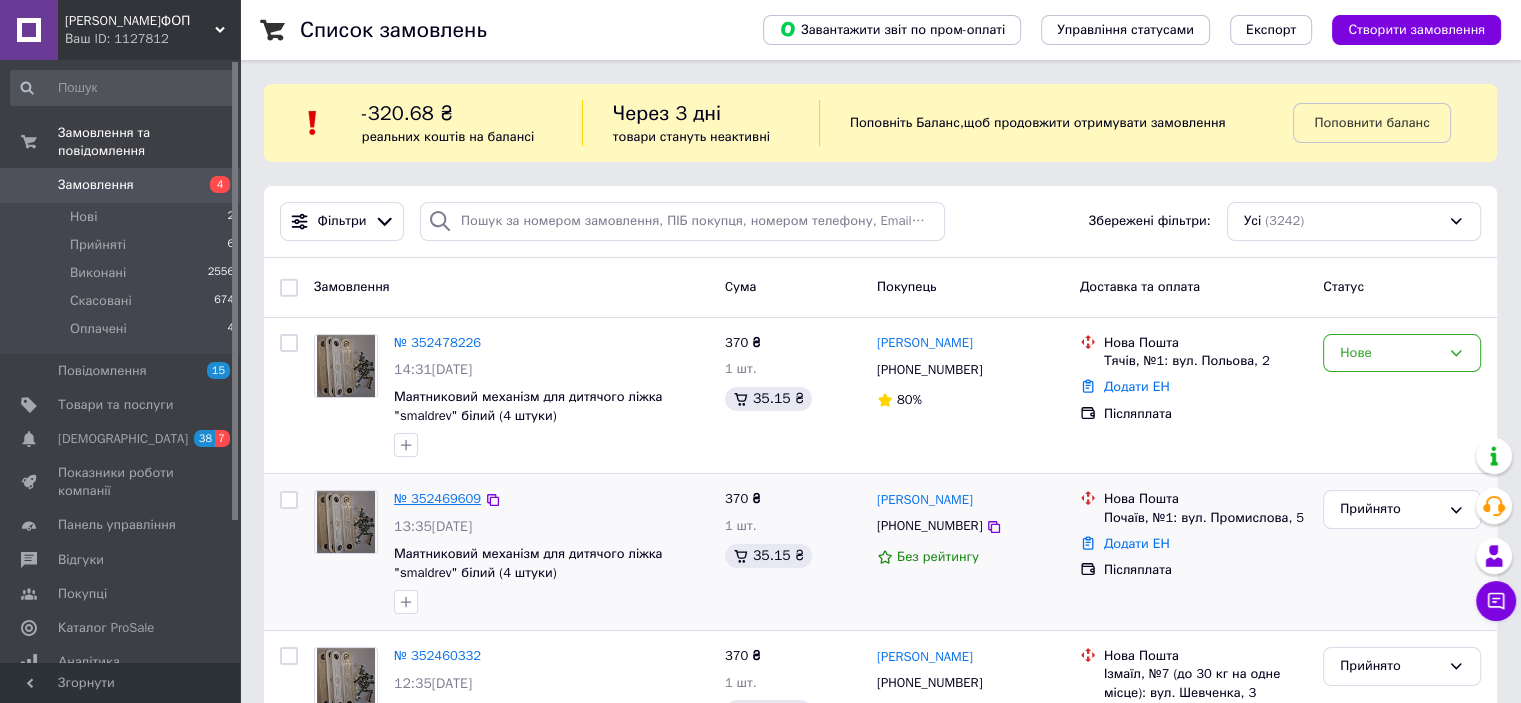 click on "№ 352469609" at bounding box center (437, 498) 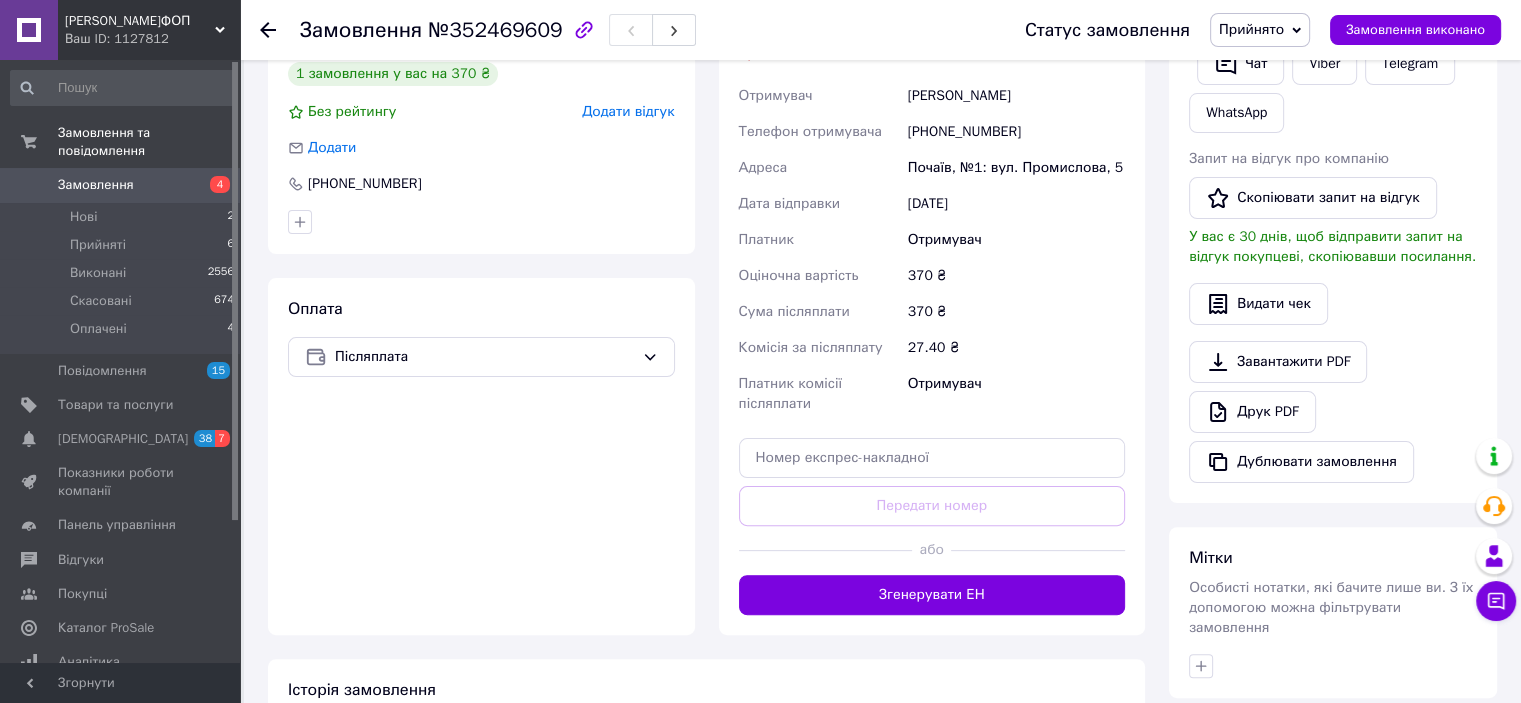 scroll, scrollTop: 464, scrollLeft: 0, axis: vertical 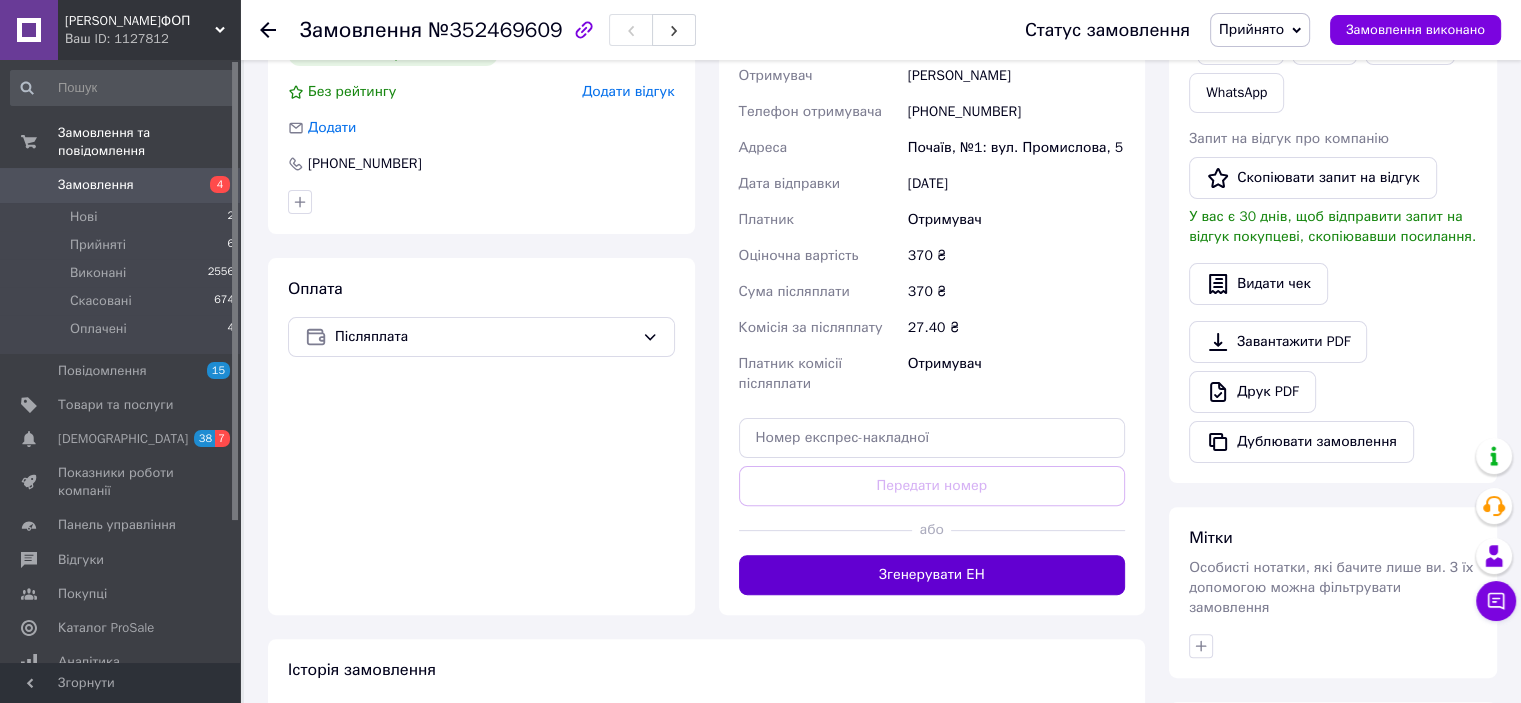 click on "Згенерувати ЕН" at bounding box center [932, 575] 